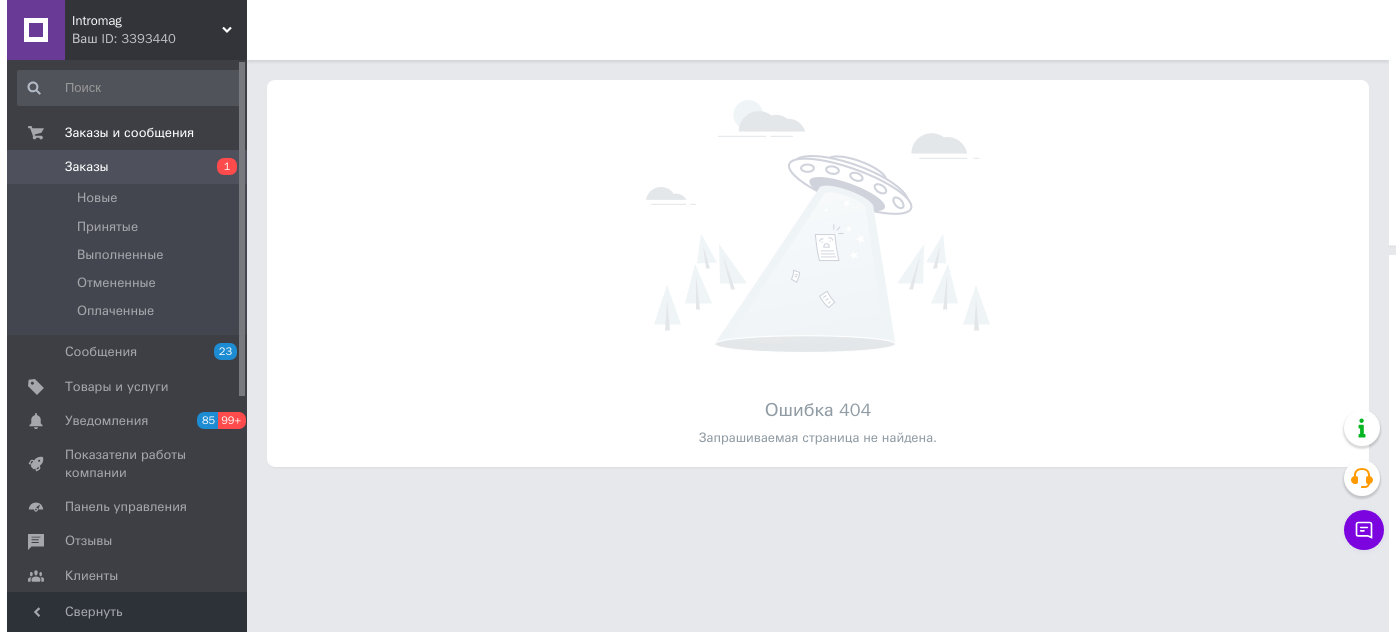 scroll, scrollTop: 0, scrollLeft: 0, axis: both 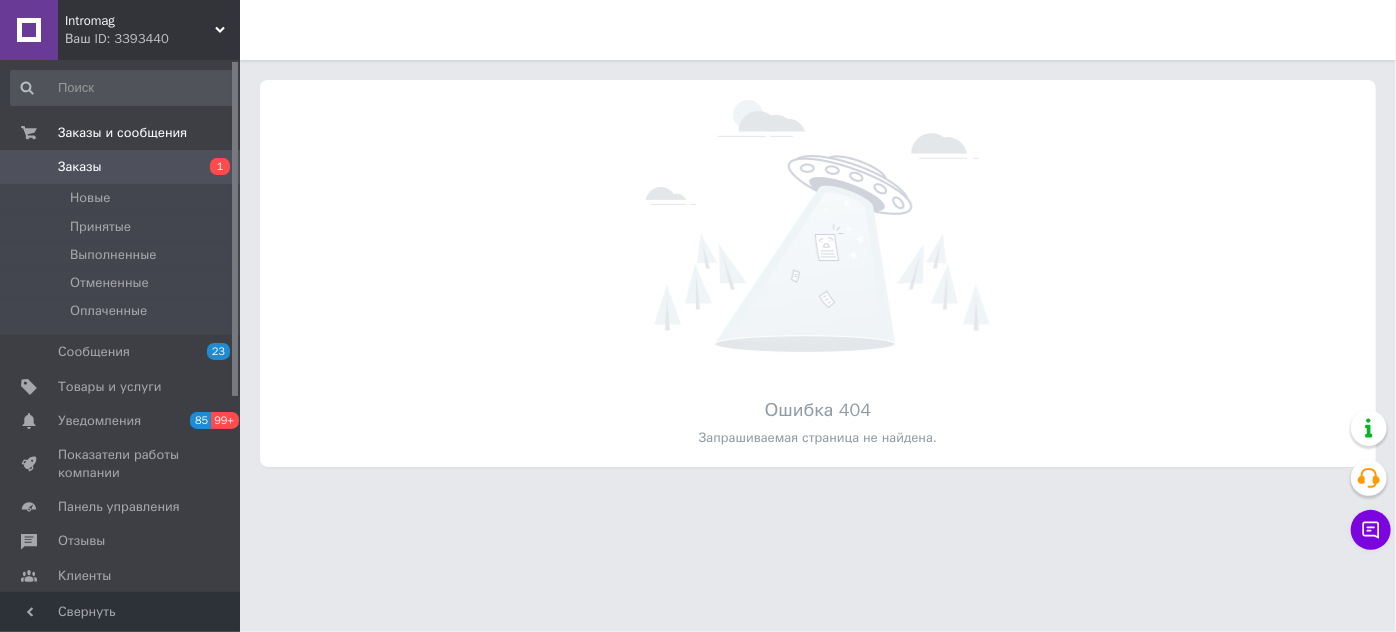 click on "Ваш ID: 3393440" at bounding box center [152, 39] 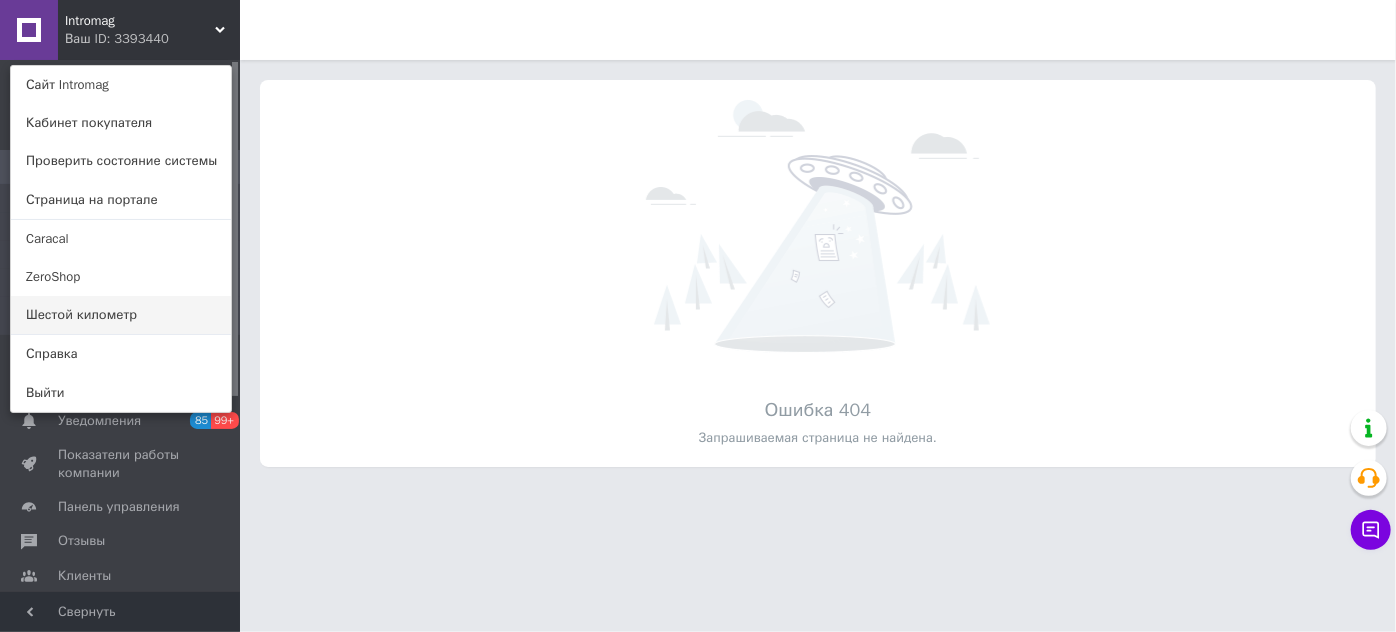 click on "Шестой километр" at bounding box center [121, 315] 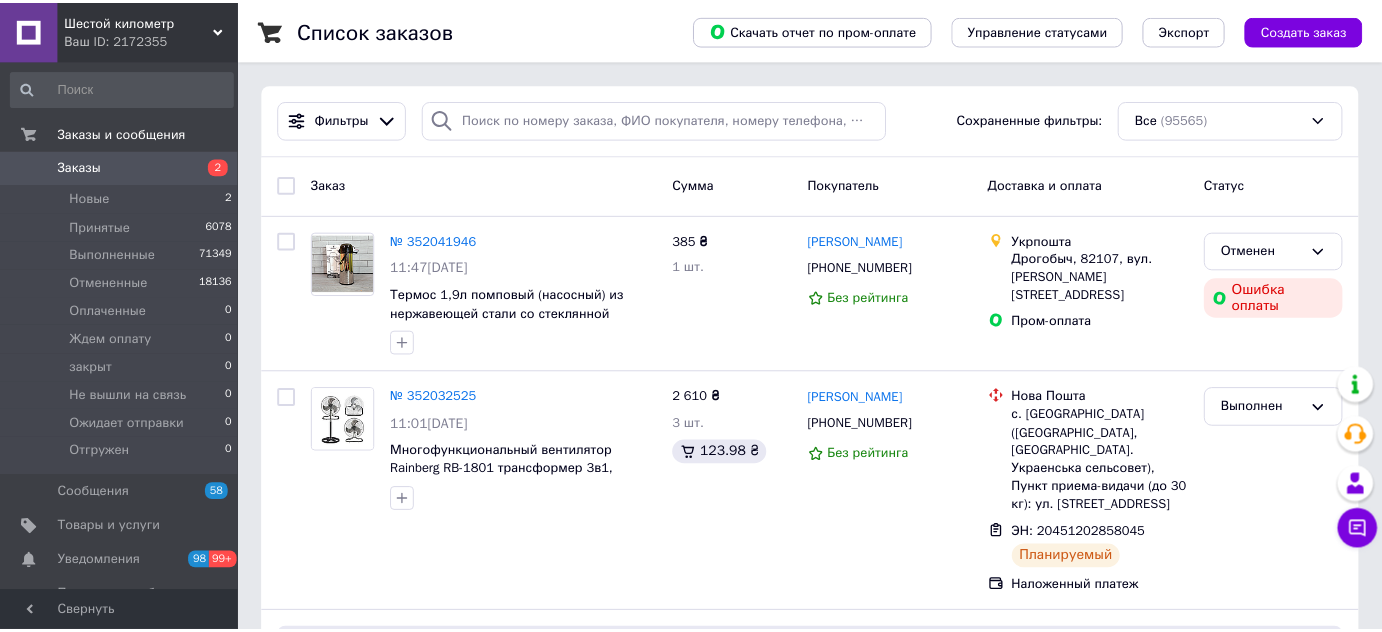scroll, scrollTop: 0, scrollLeft: 0, axis: both 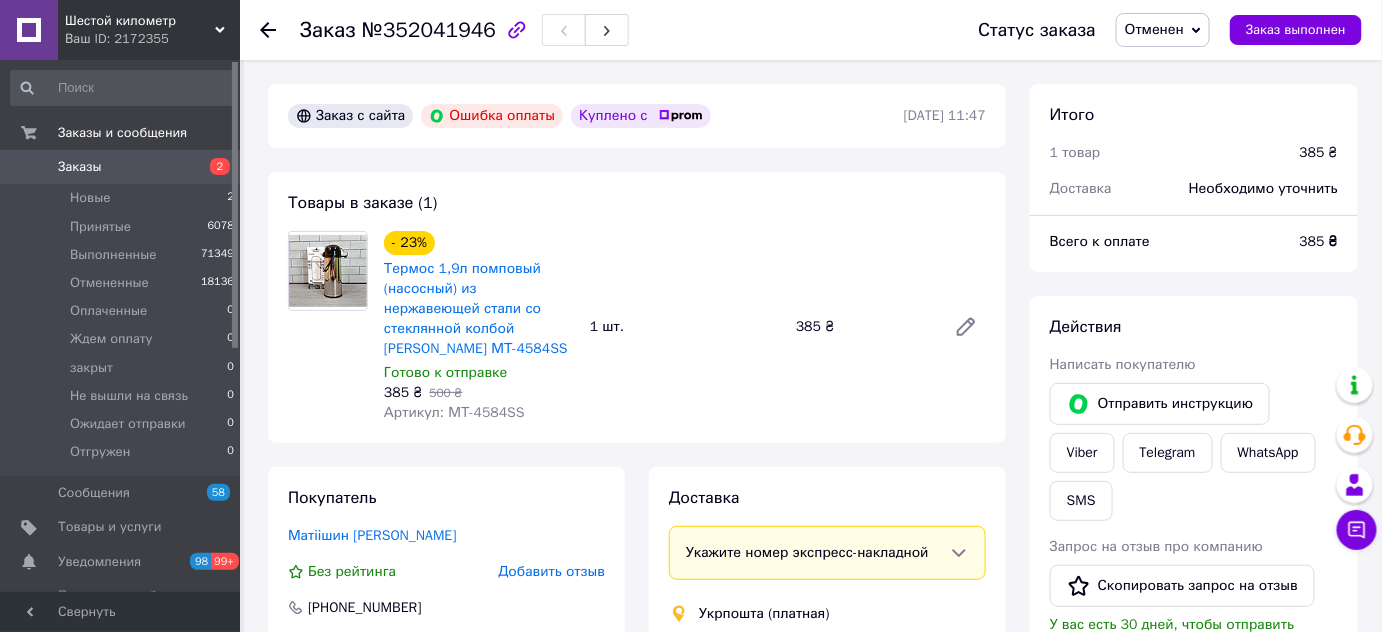 click on "Отменен" at bounding box center [1163, 30] 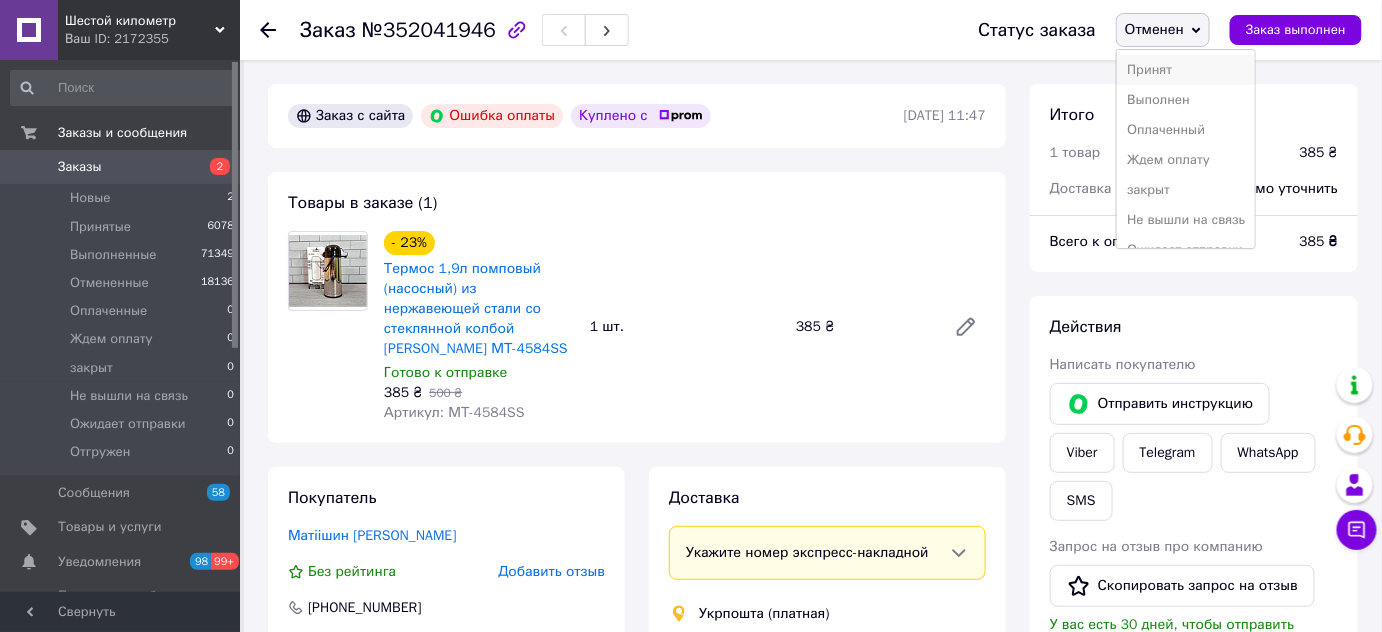 click on "Принят" at bounding box center [1186, 70] 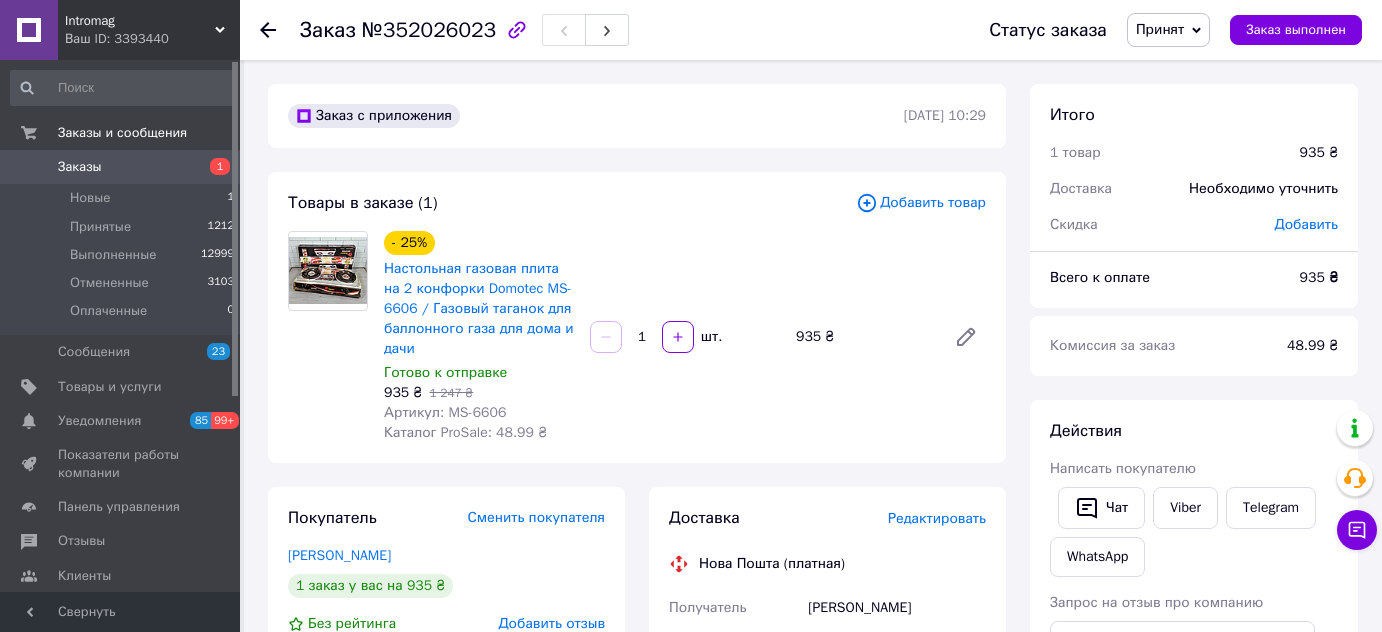 scroll, scrollTop: 0, scrollLeft: 0, axis: both 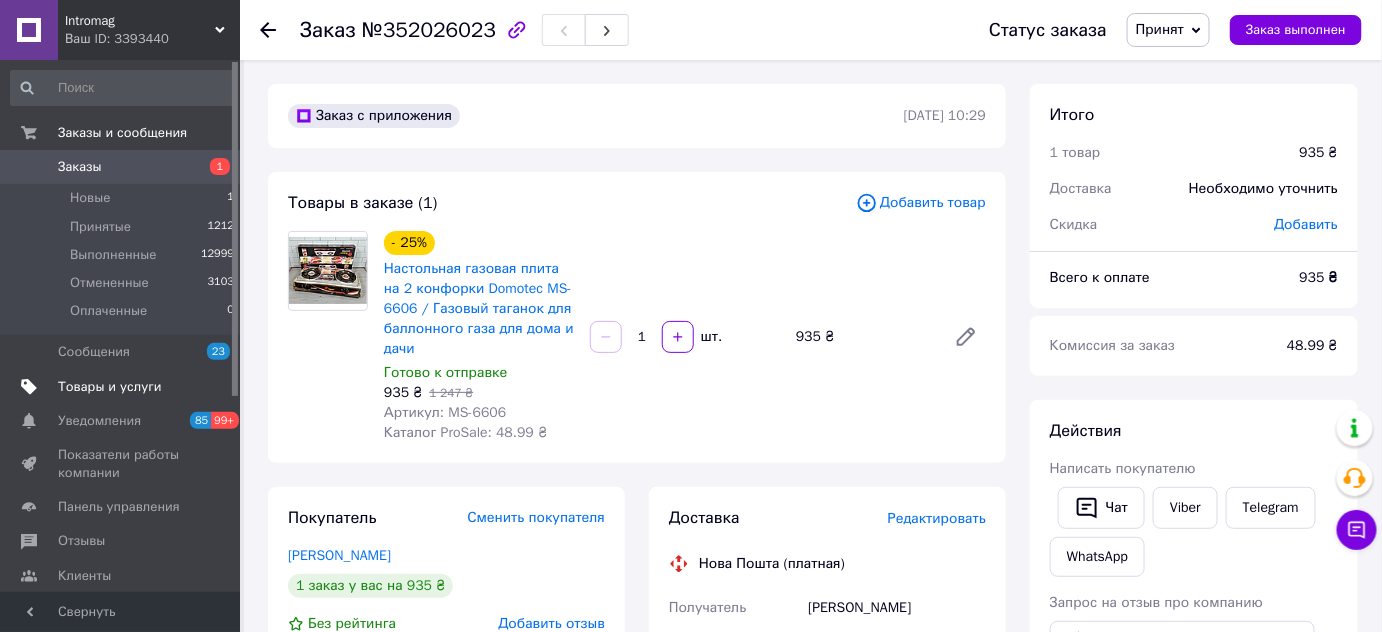 click on "Товары и услуги" at bounding box center (110, 387) 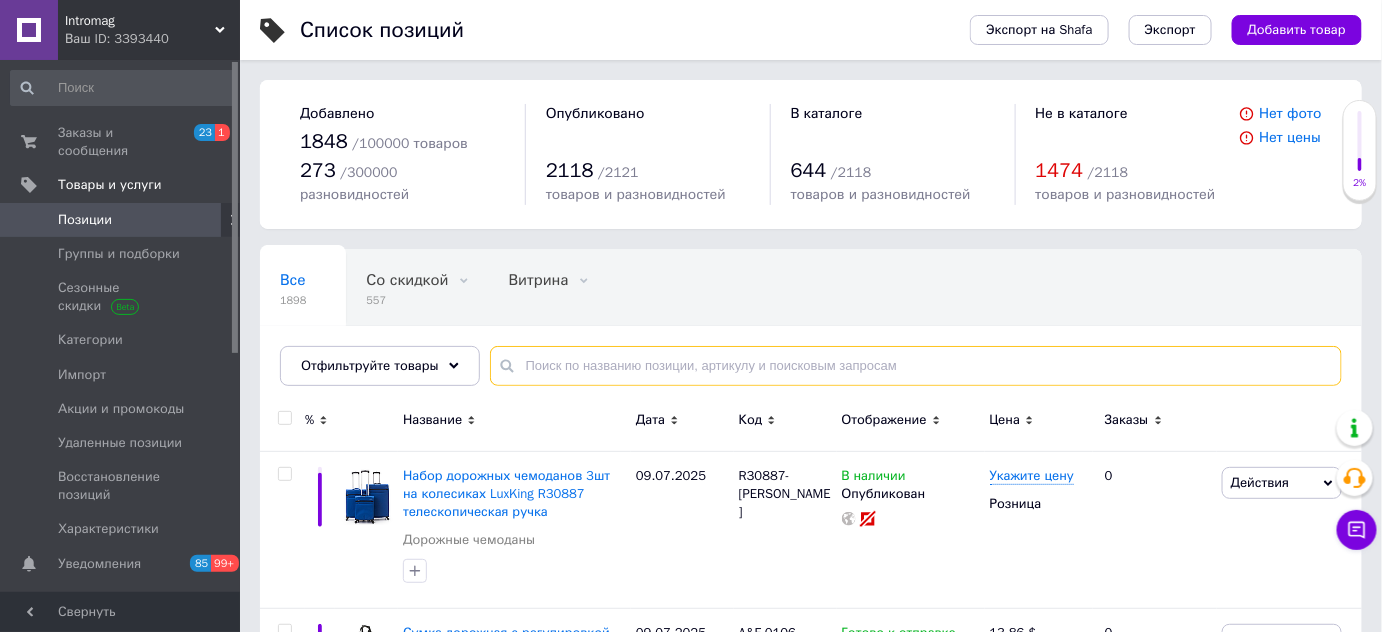click at bounding box center [916, 366] 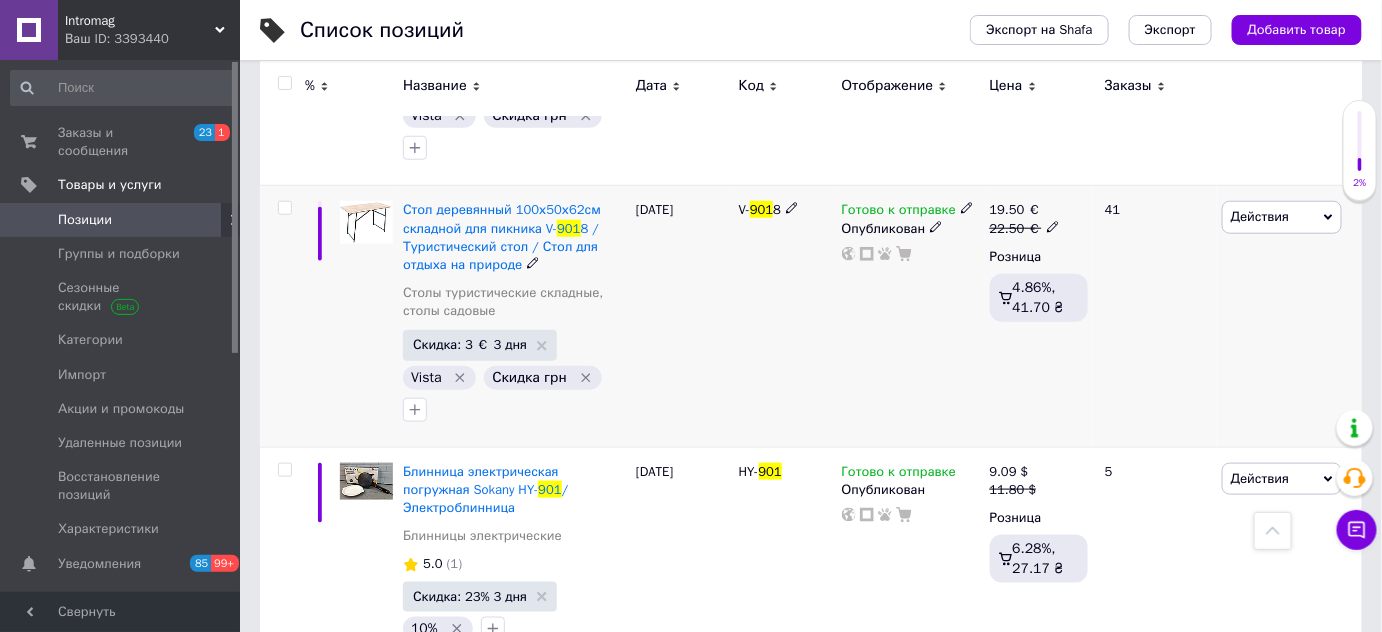 scroll, scrollTop: 545, scrollLeft: 0, axis: vertical 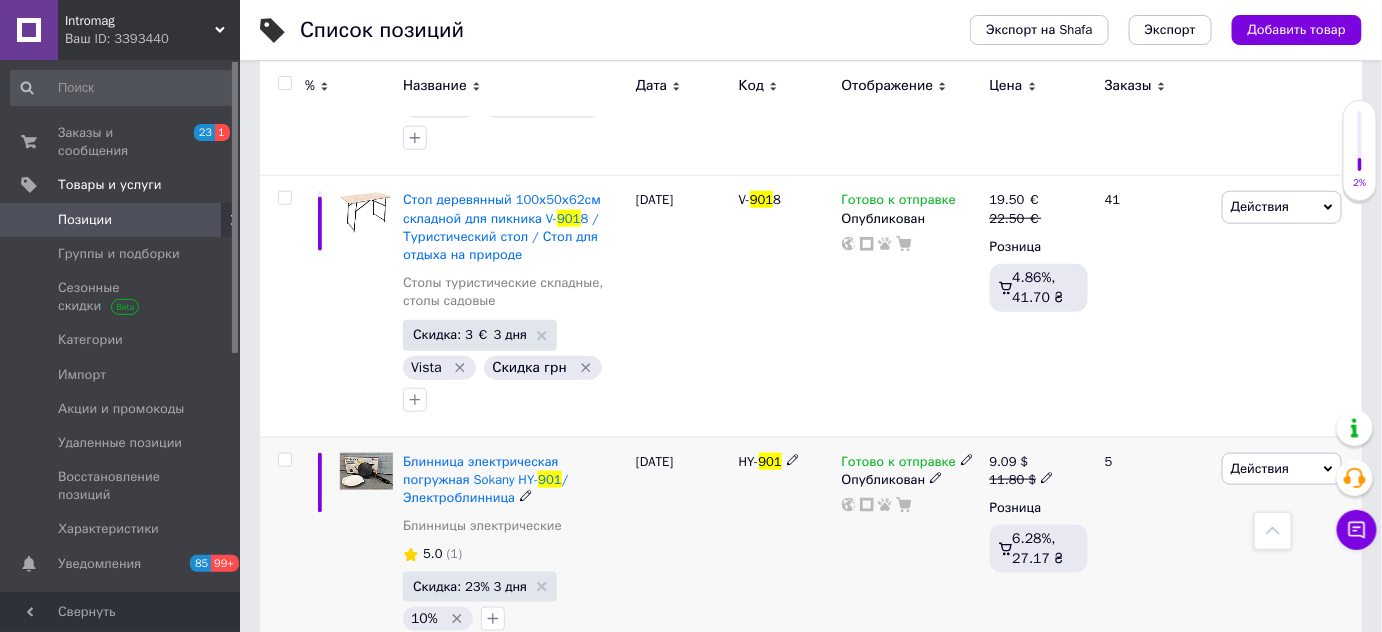 type on "901" 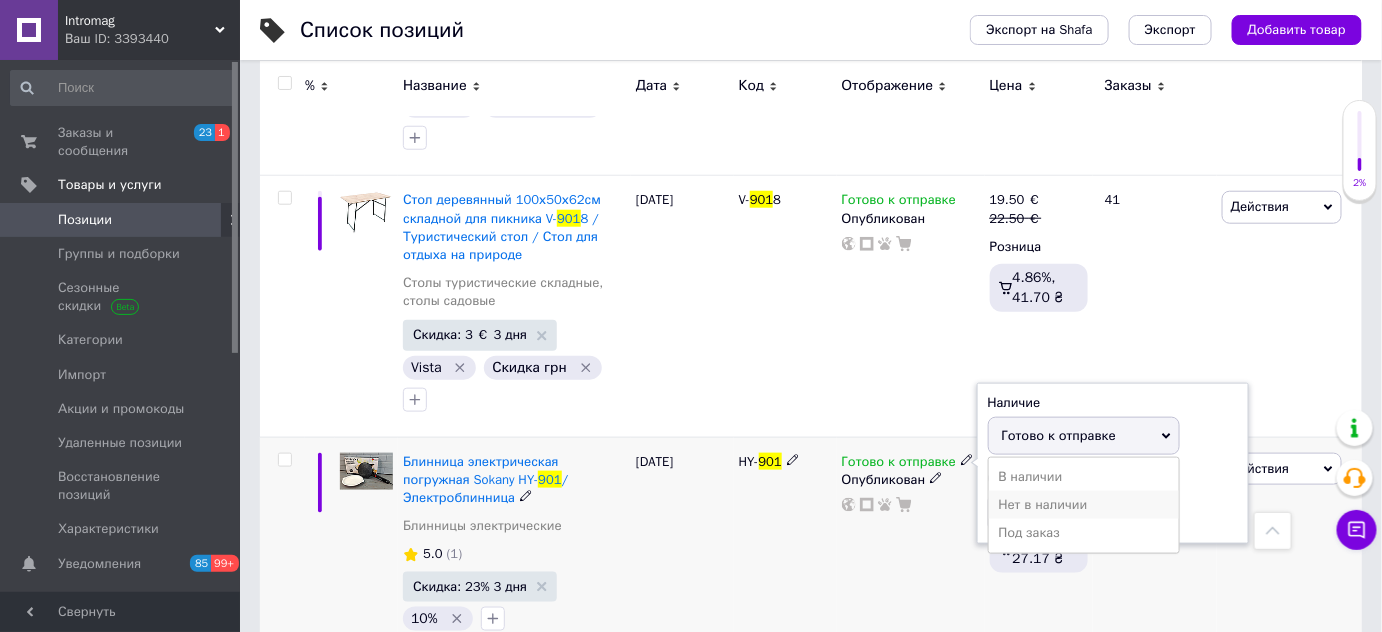 drag, startPoint x: 1010, startPoint y: 484, endPoint x: 896, endPoint y: 506, distance: 116.1034 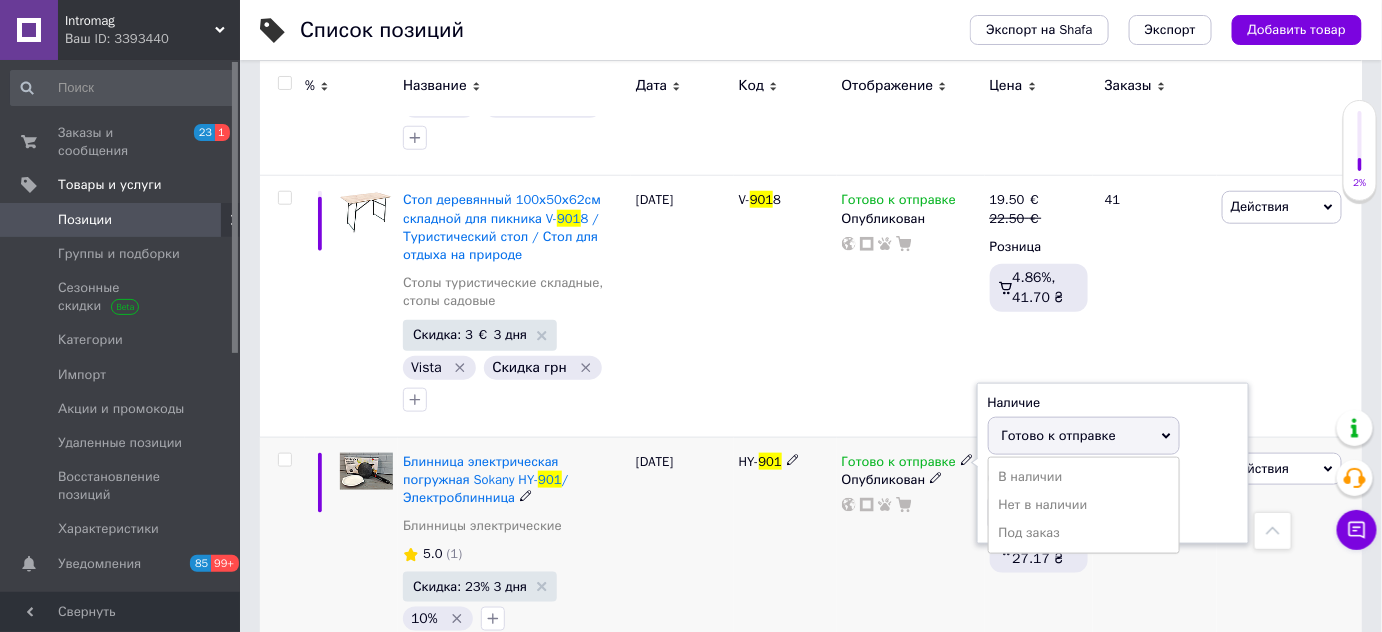 click on "Нет в наличии" at bounding box center (1084, 505) 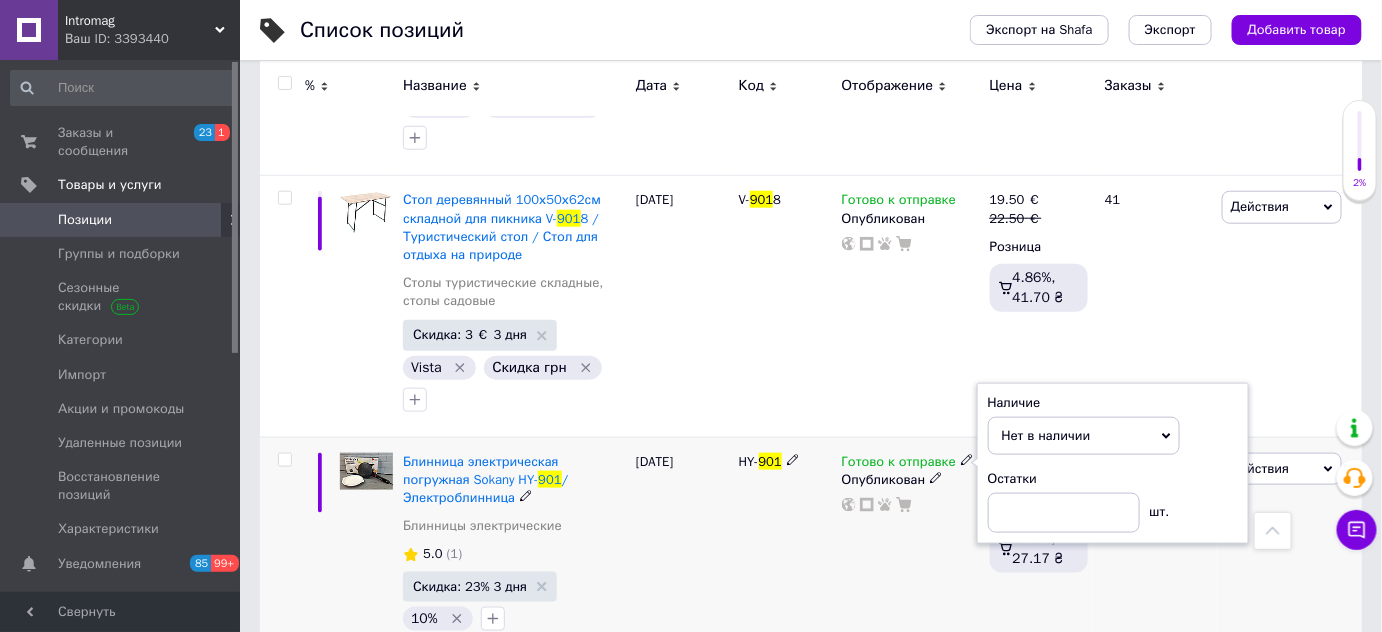 click on "HY- 901" at bounding box center [785, 546] 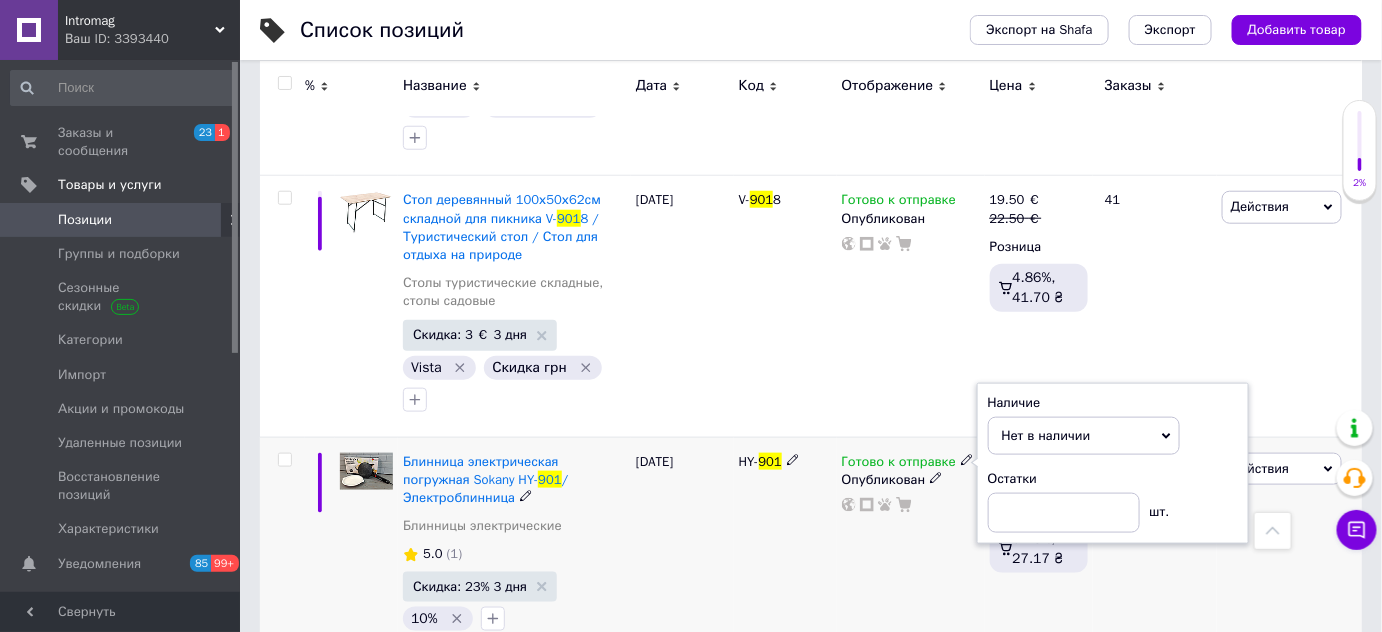 click on "31.03.2025" at bounding box center [682, 546] 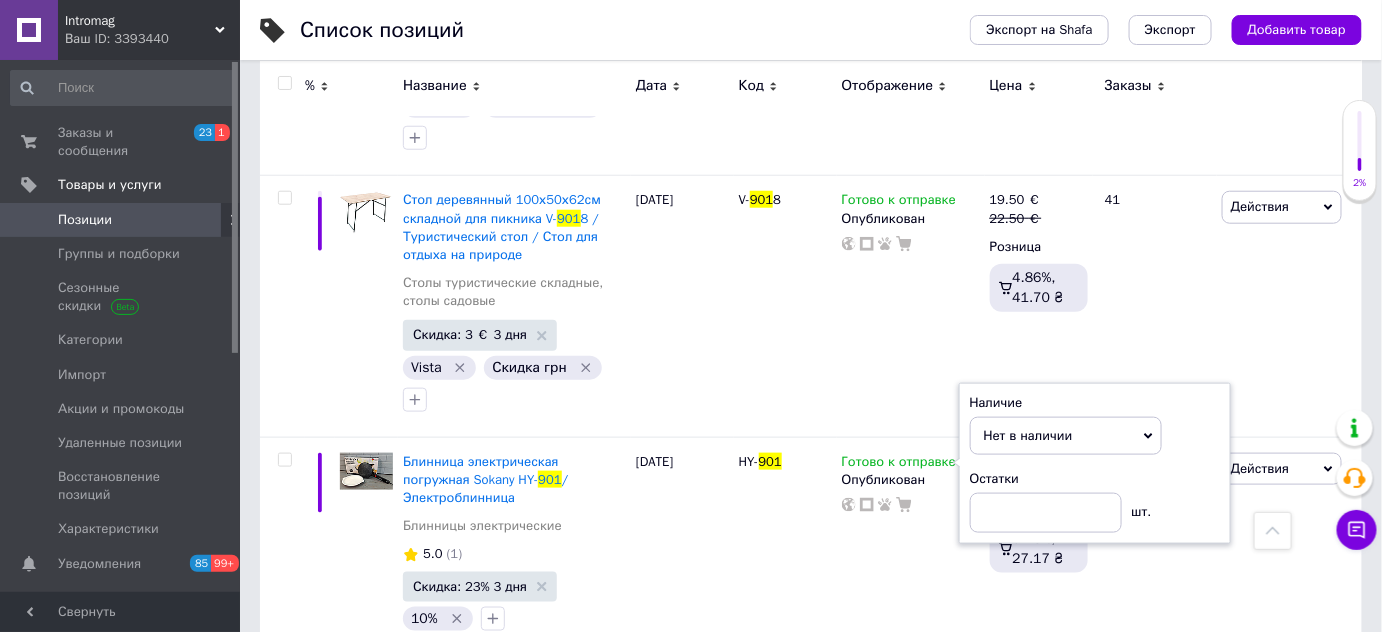 click on "Ваш ID: 3393440" at bounding box center [152, 39] 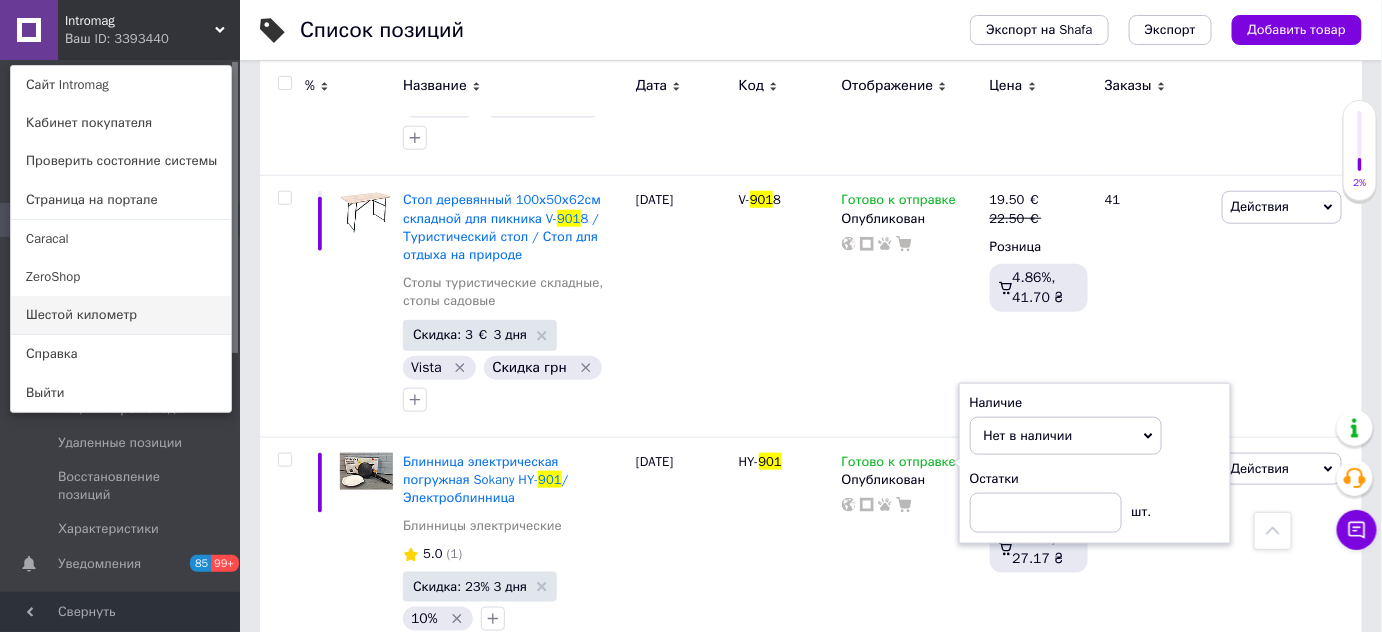 click on "Шестой километр" at bounding box center [121, 315] 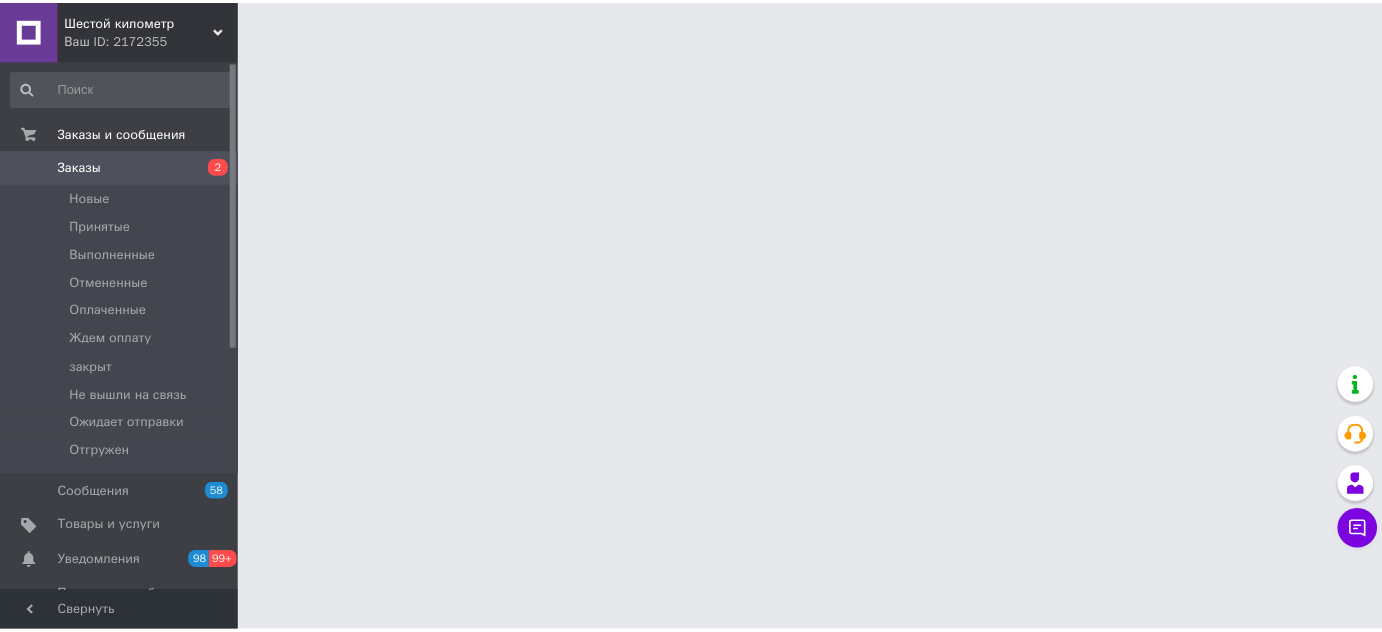 scroll, scrollTop: 0, scrollLeft: 0, axis: both 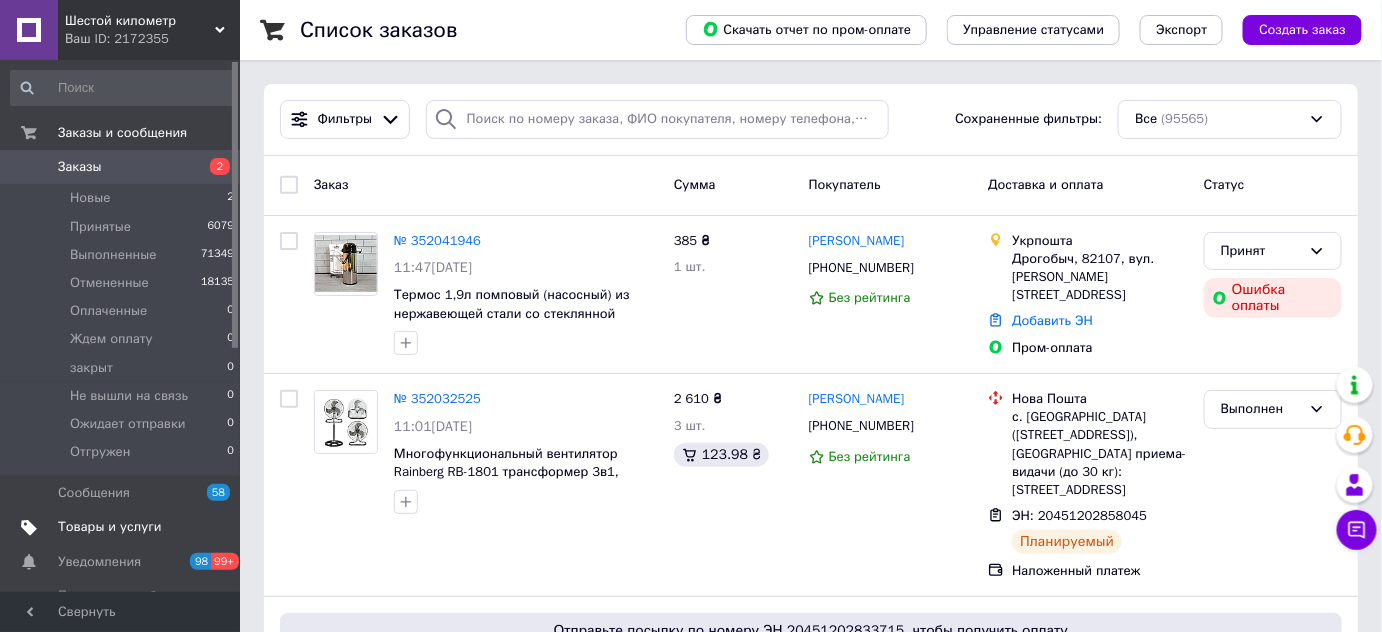 click on "Товары и услуги" at bounding box center [110, 527] 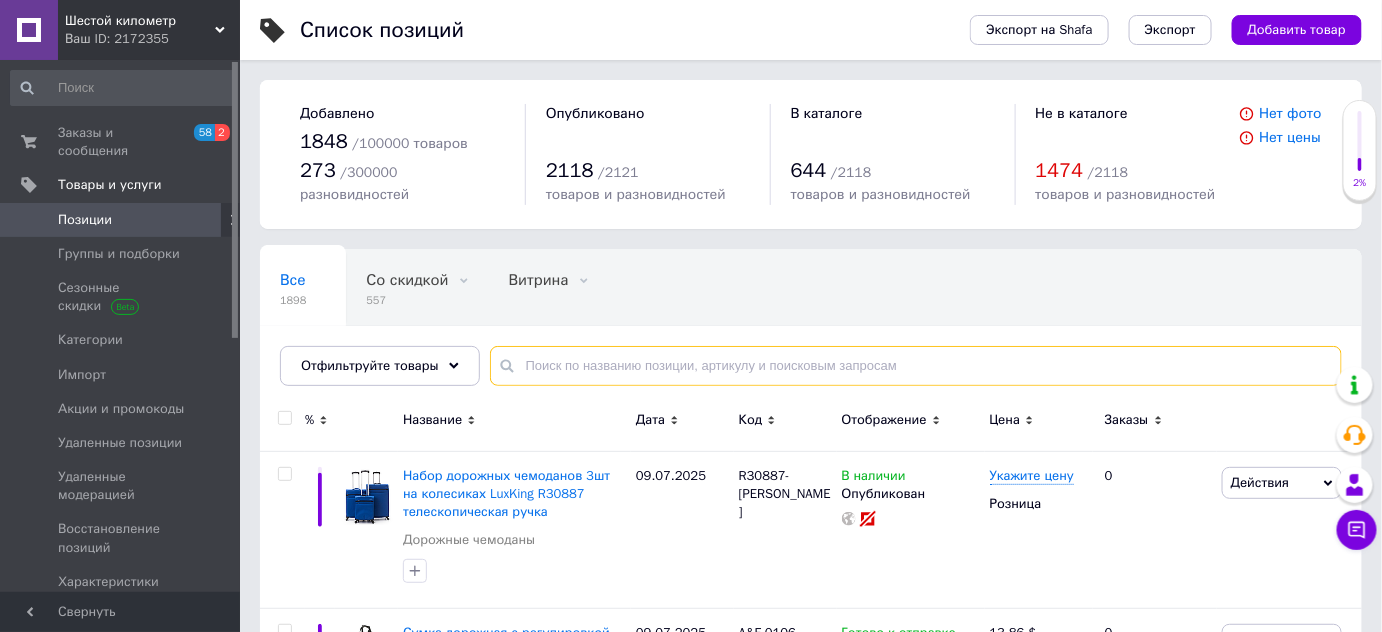 click at bounding box center (916, 366) 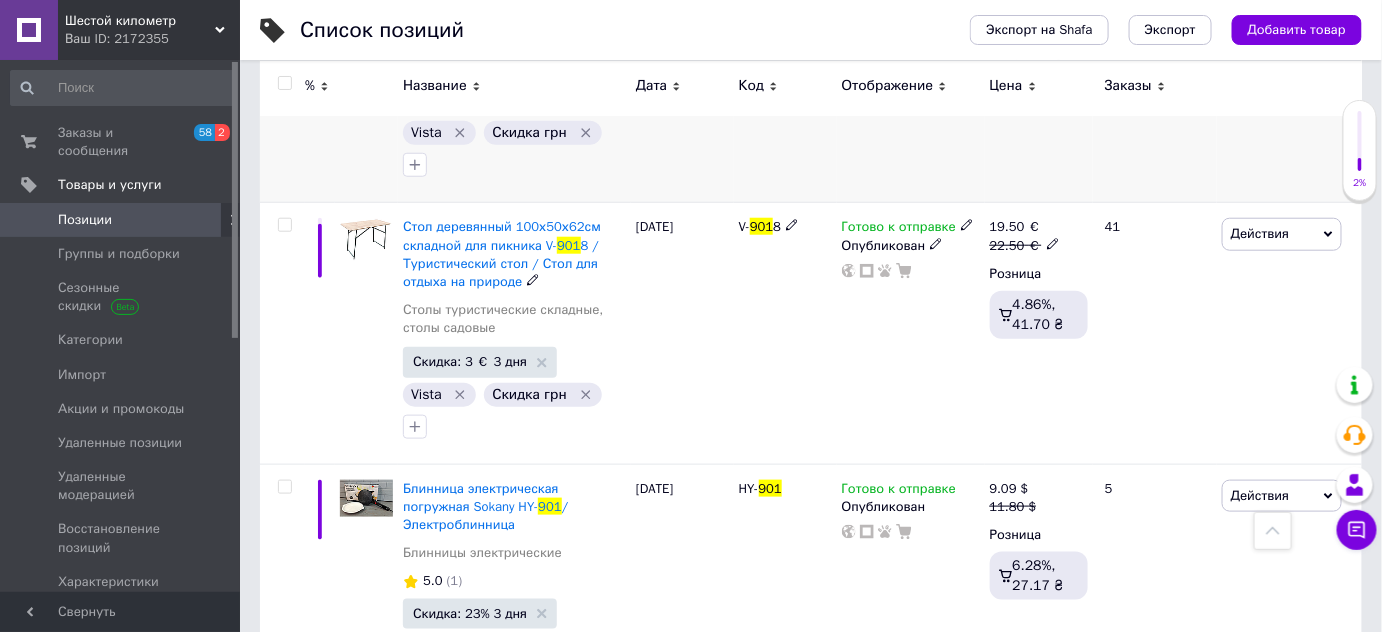 scroll, scrollTop: 549, scrollLeft: 0, axis: vertical 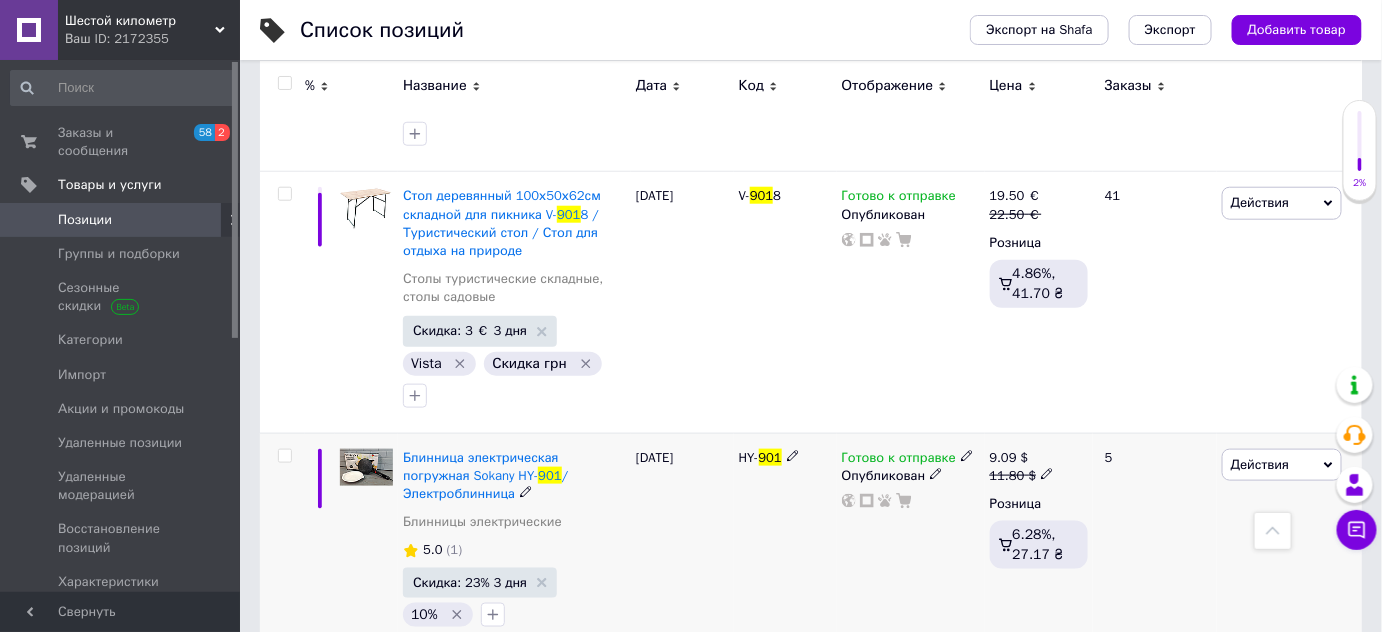 type on "901" 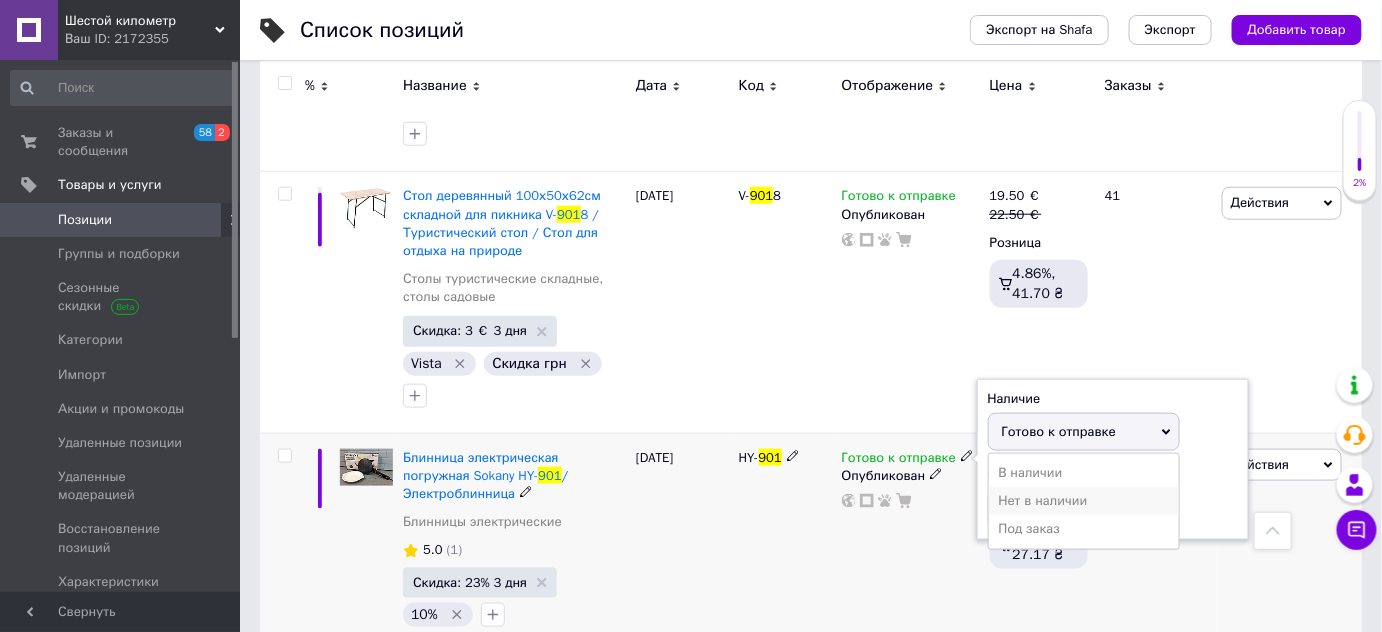 click on "Нет в наличии" at bounding box center [1084, 501] 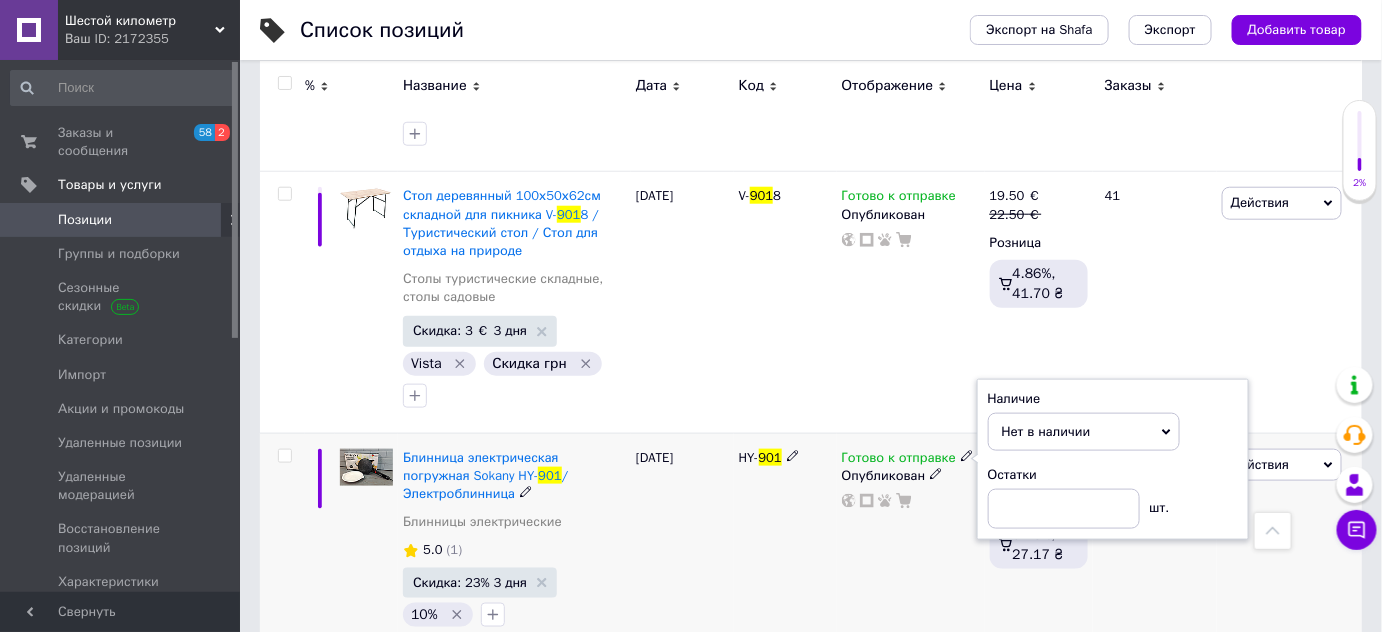 click on "HY- 901" at bounding box center [785, 542] 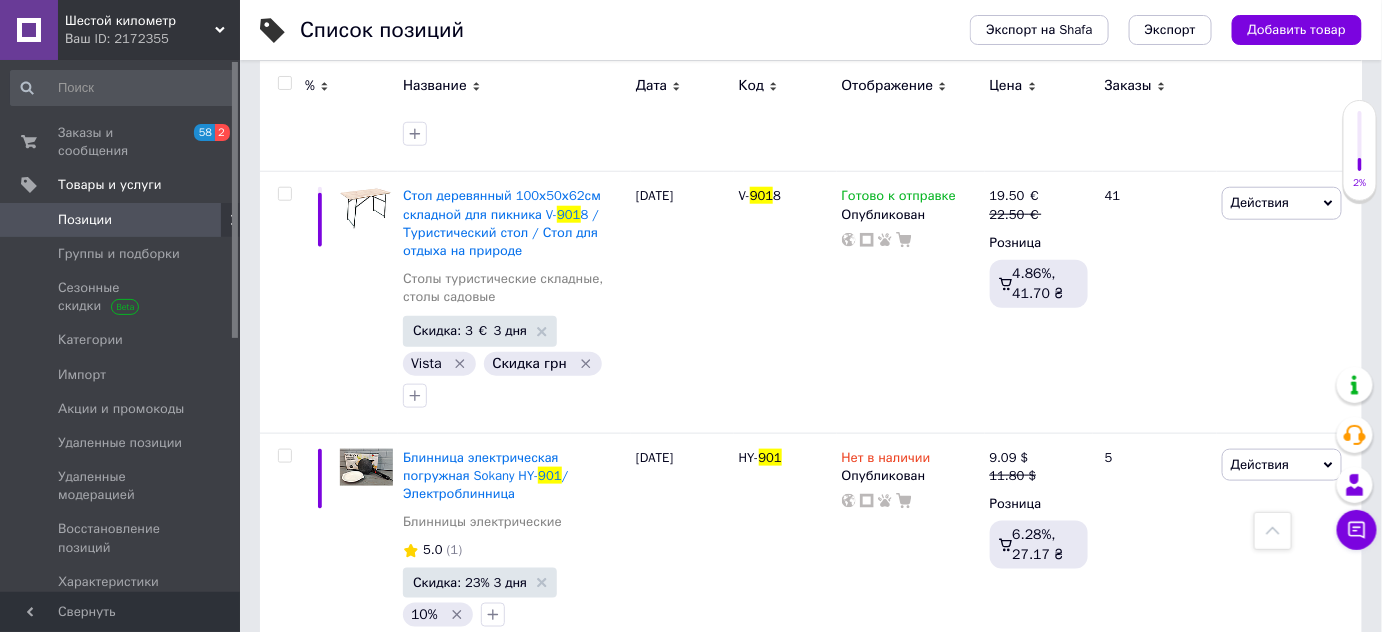 click on "Ваш ID: 2172355" at bounding box center [152, 39] 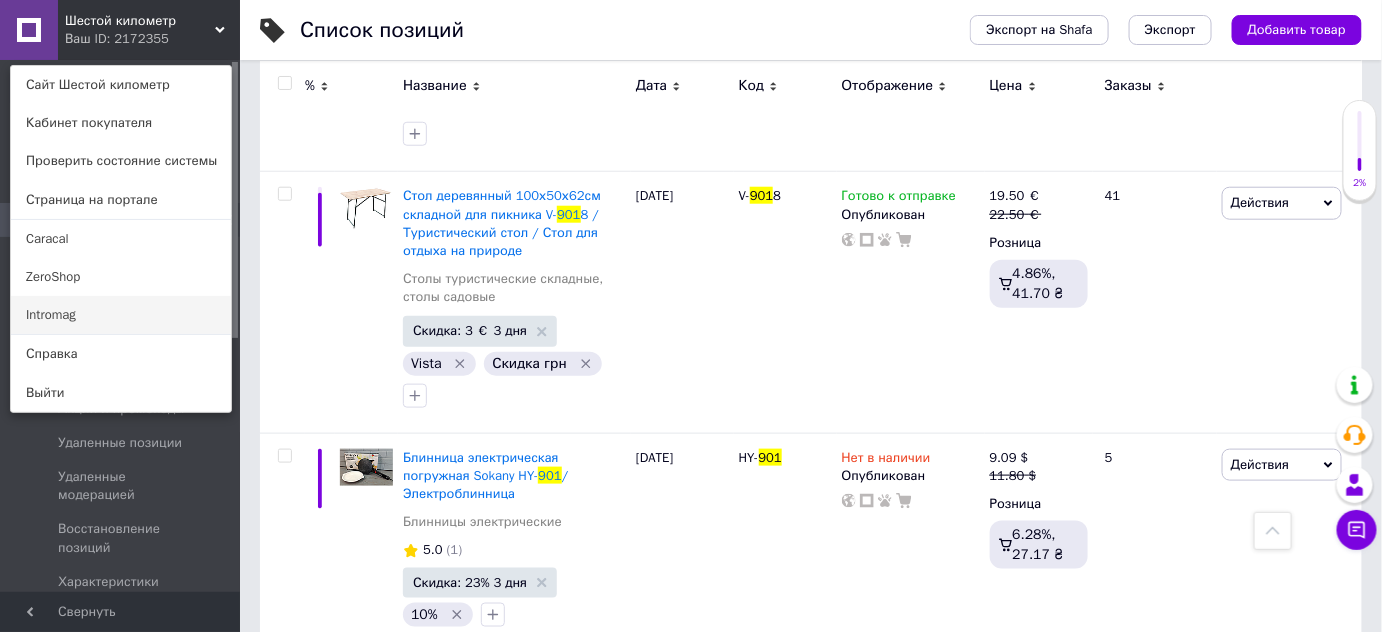 click on "Intromag" at bounding box center (121, 315) 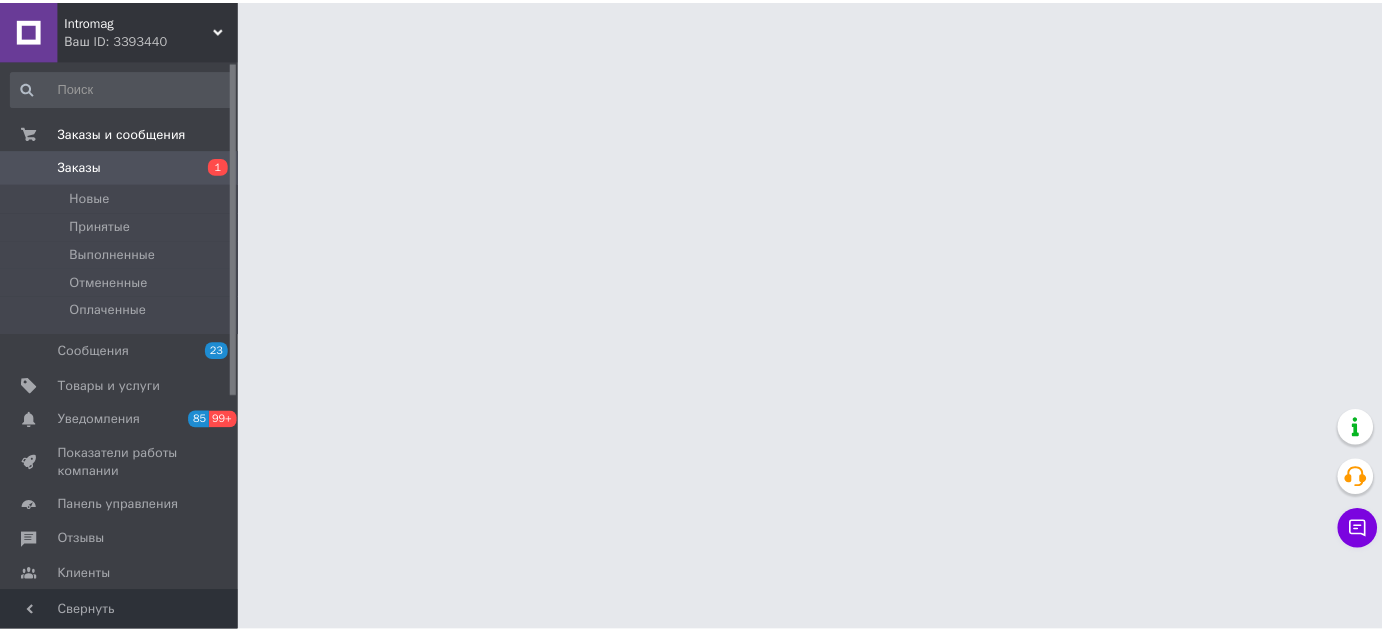 scroll, scrollTop: 0, scrollLeft: 0, axis: both 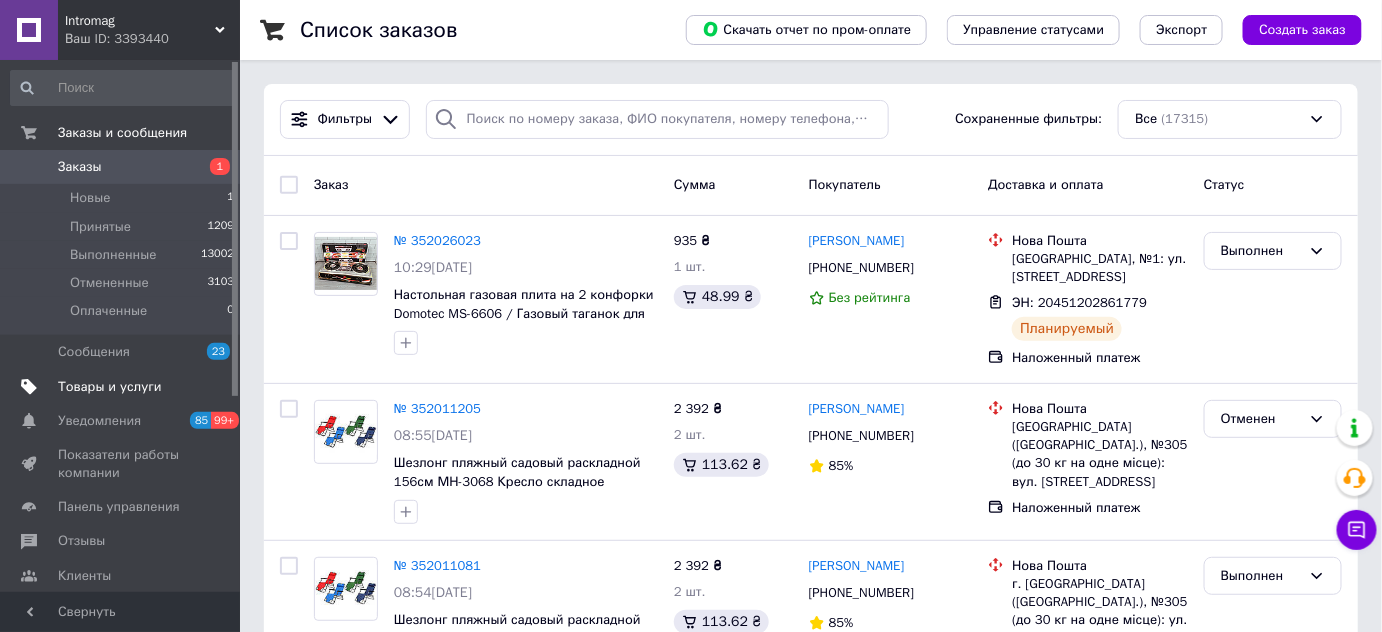 click on "Товары и услуги" at bounding box center [110, 387] 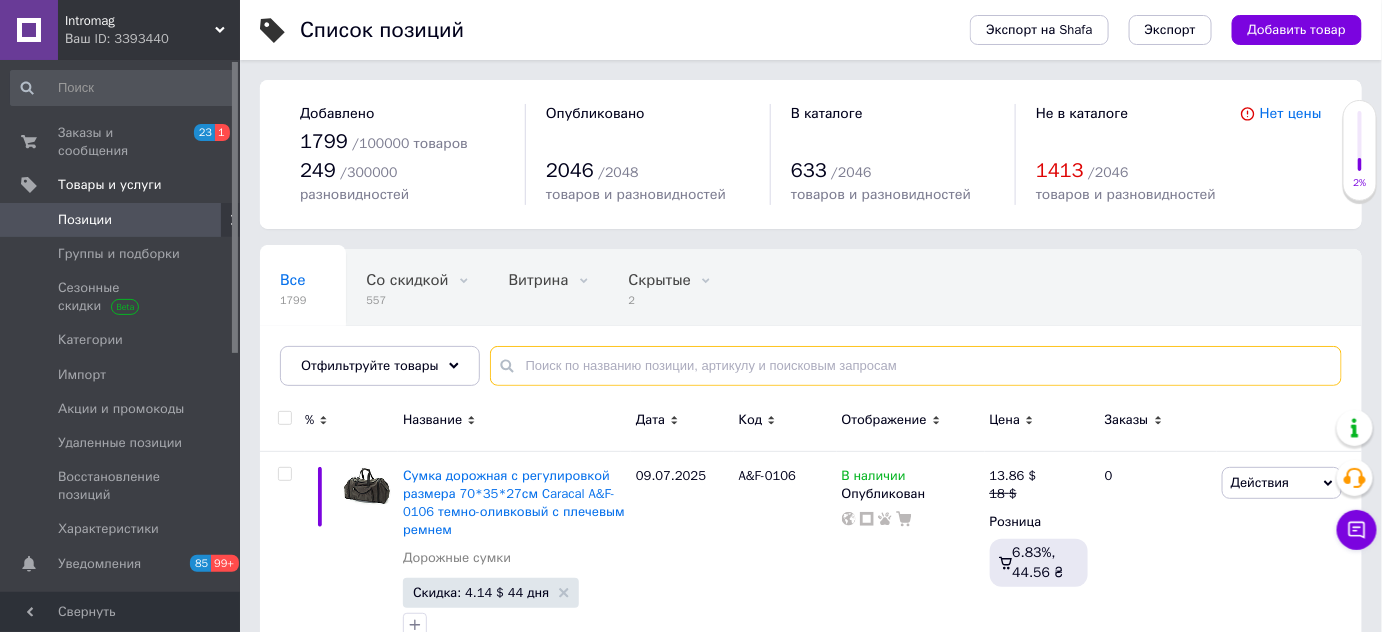 click at bounding box center (916, 366) 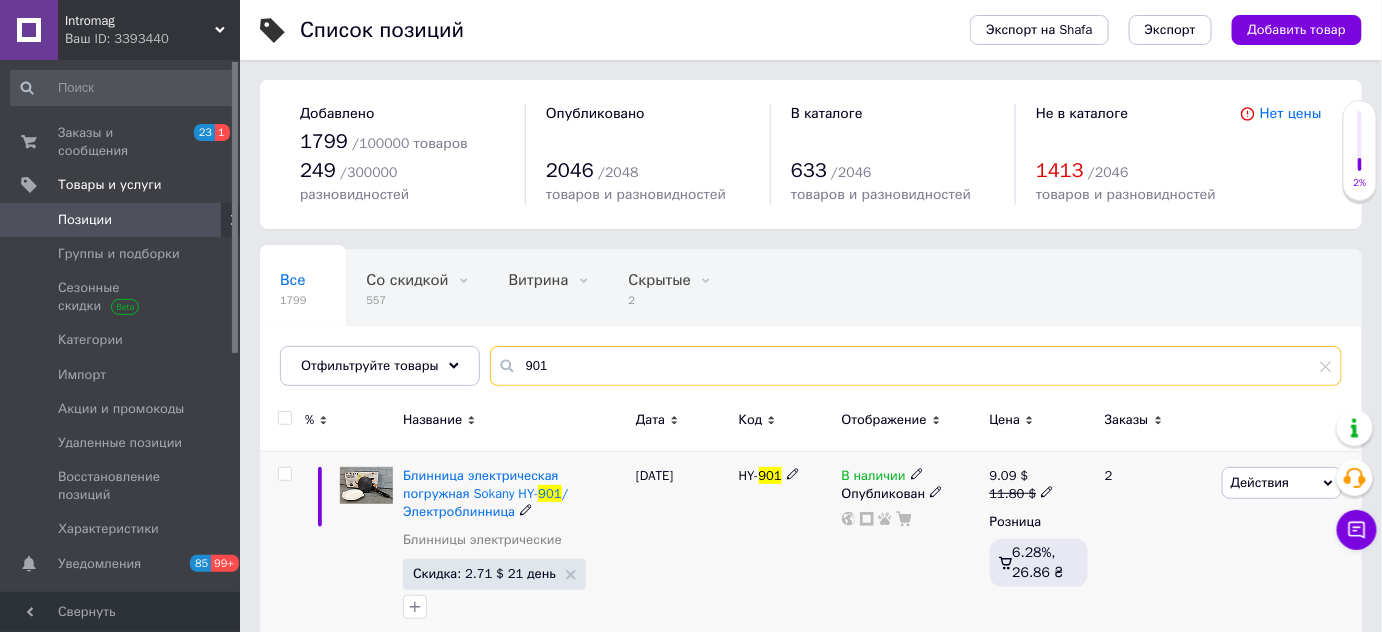 type on "901" 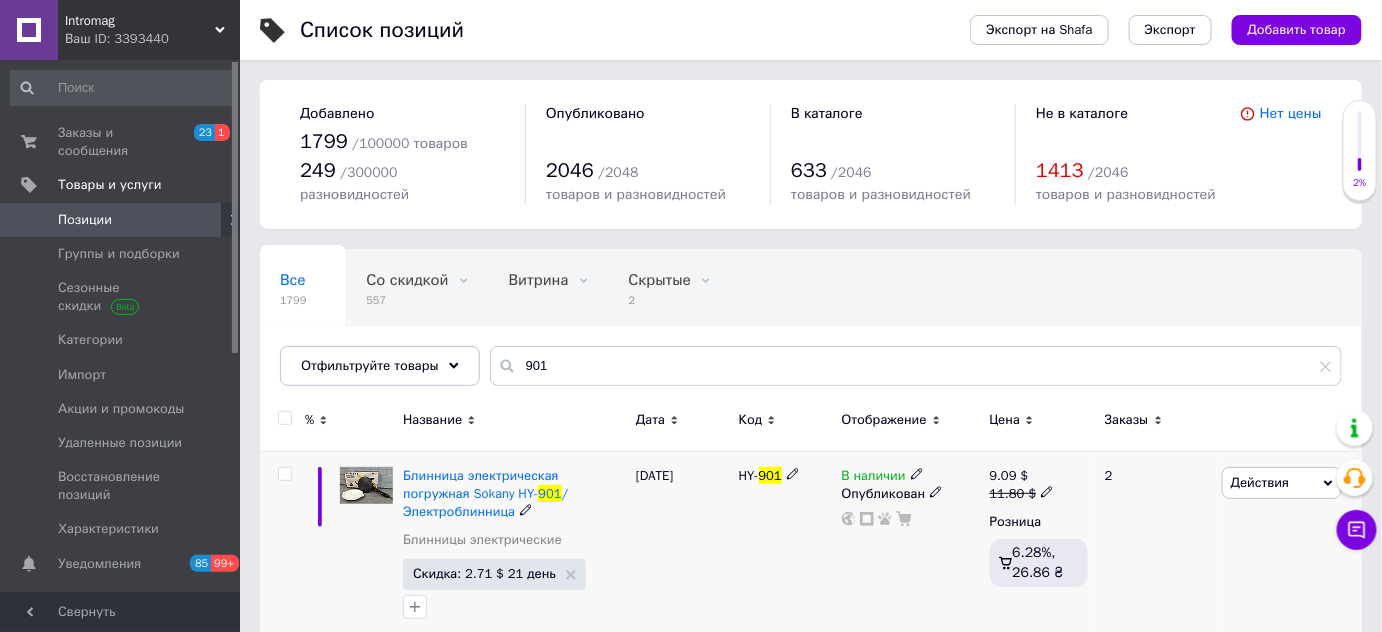 click 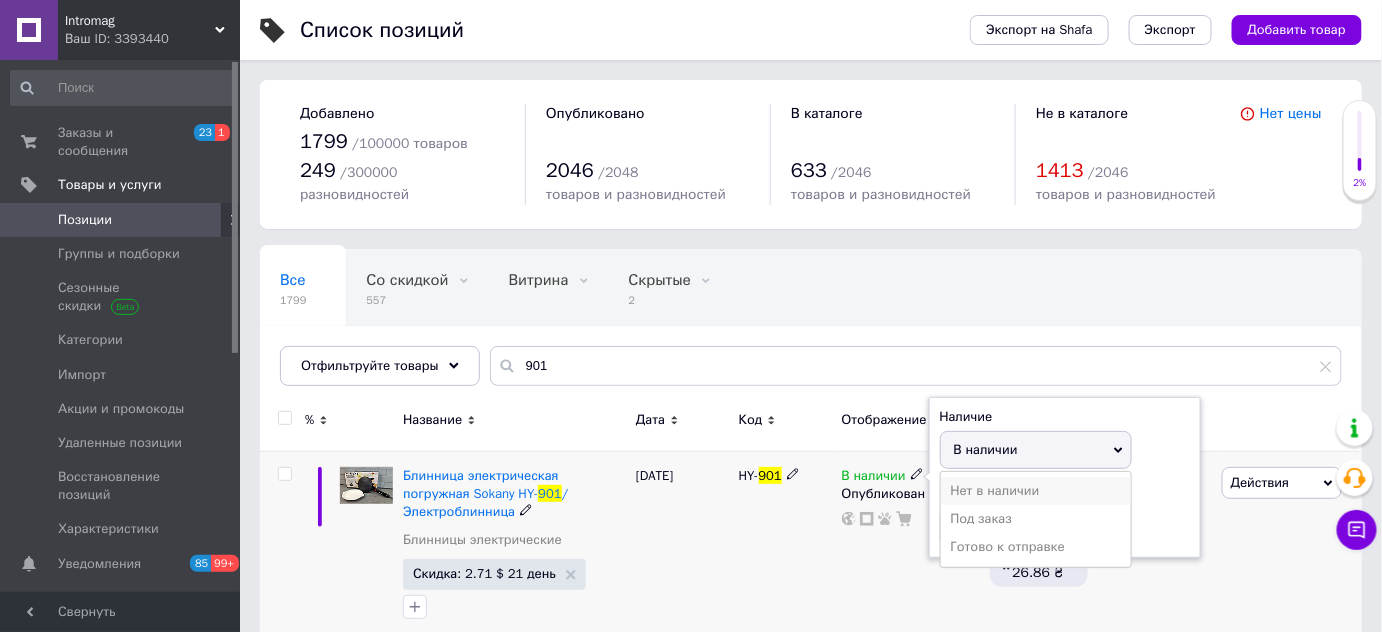 click on "Нет в наличии" at bounding box center [1036, 491] 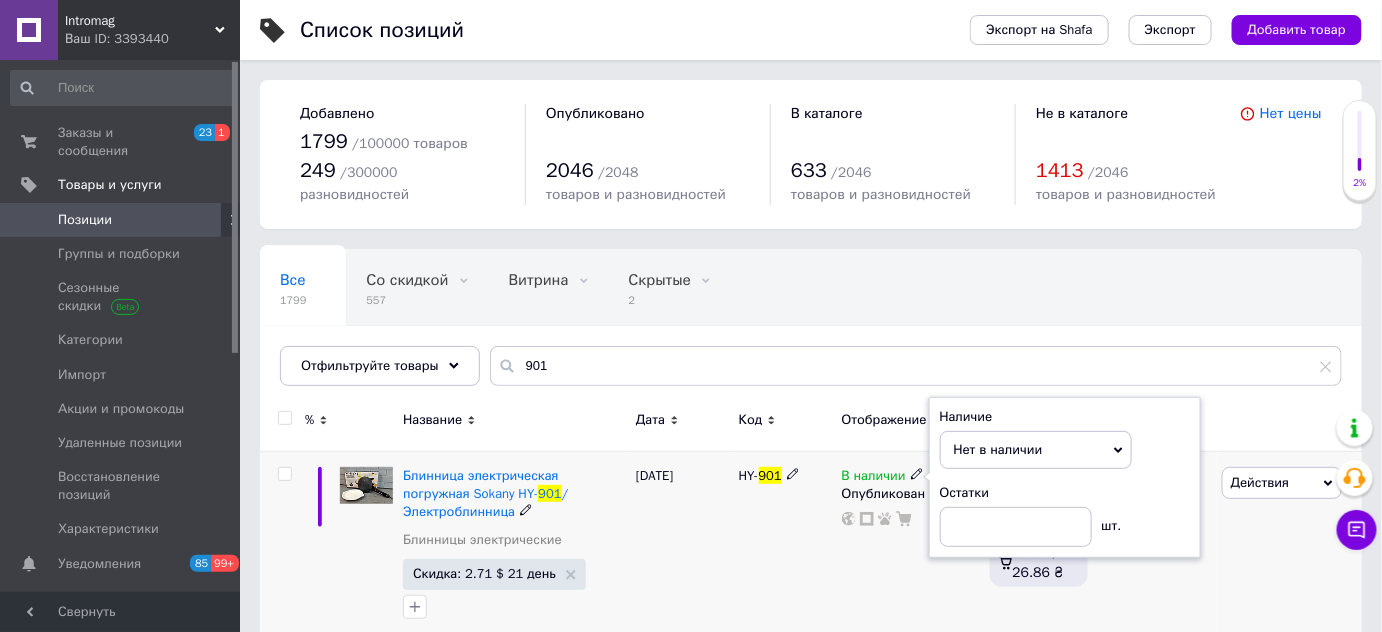 click on "HY- 901" at bounding box center (785, 547) 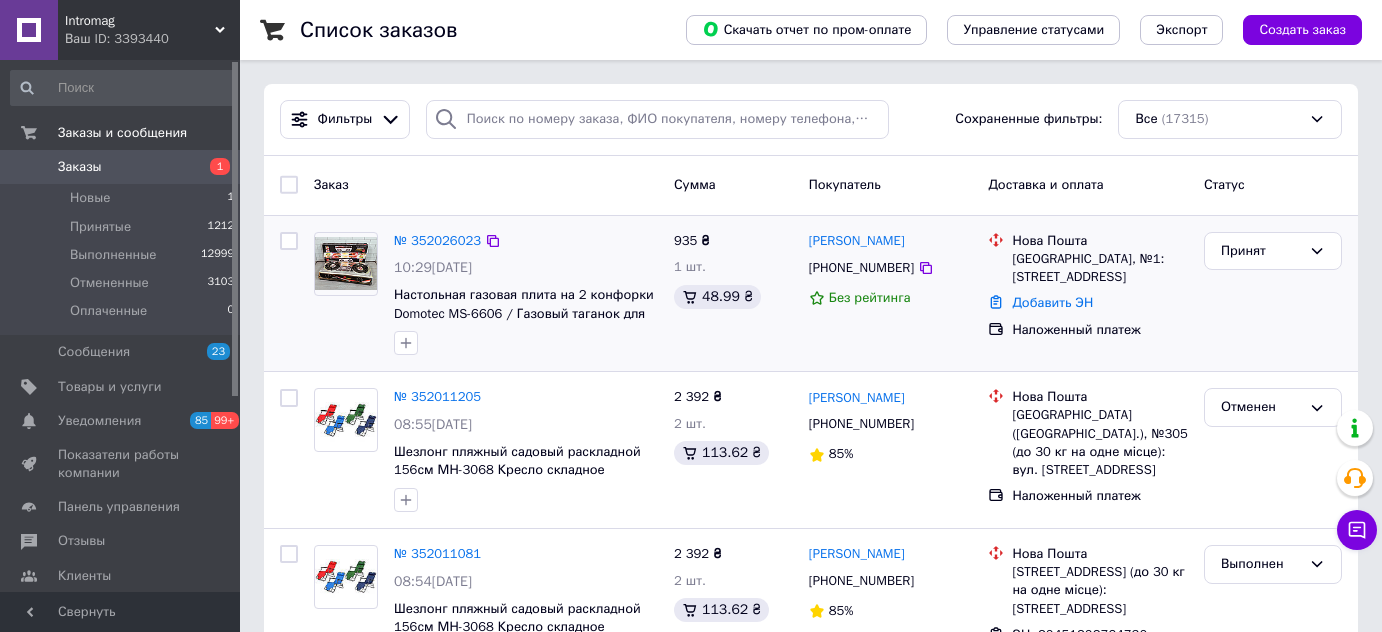 scroll, scrollTop: 0, scrollLeft: 0, axis: both 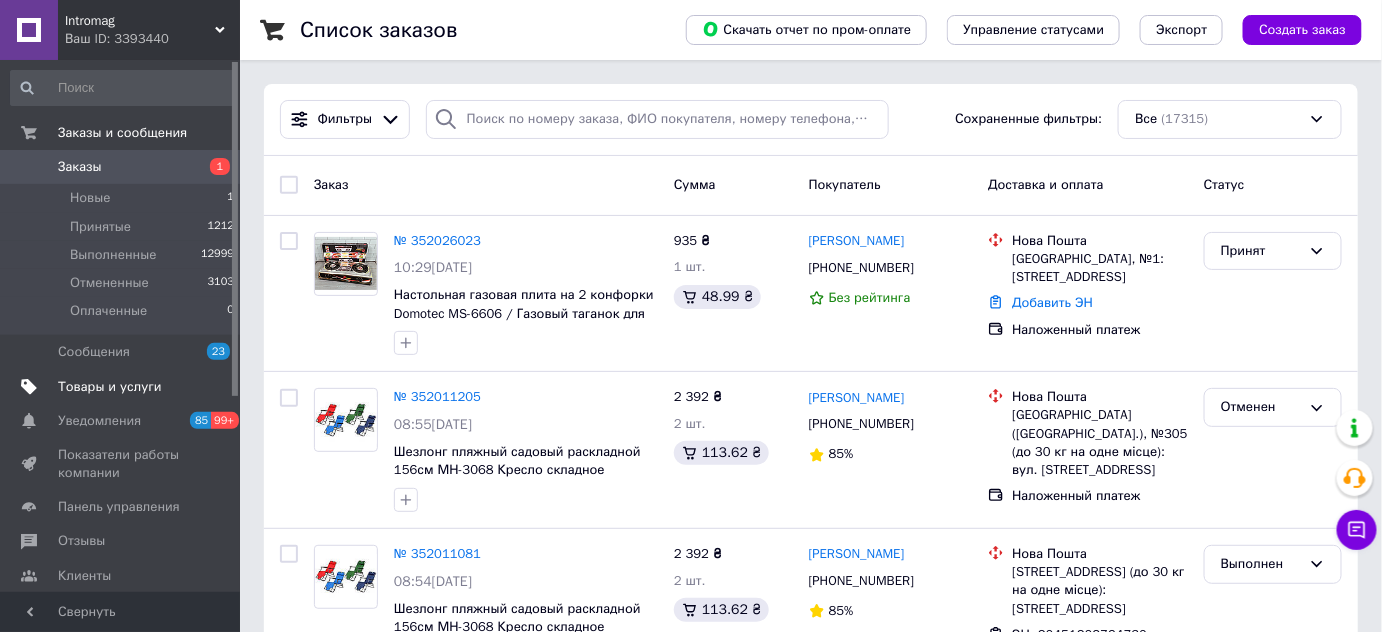 click on "Товары и услуги" at bounding box center (110, 387) 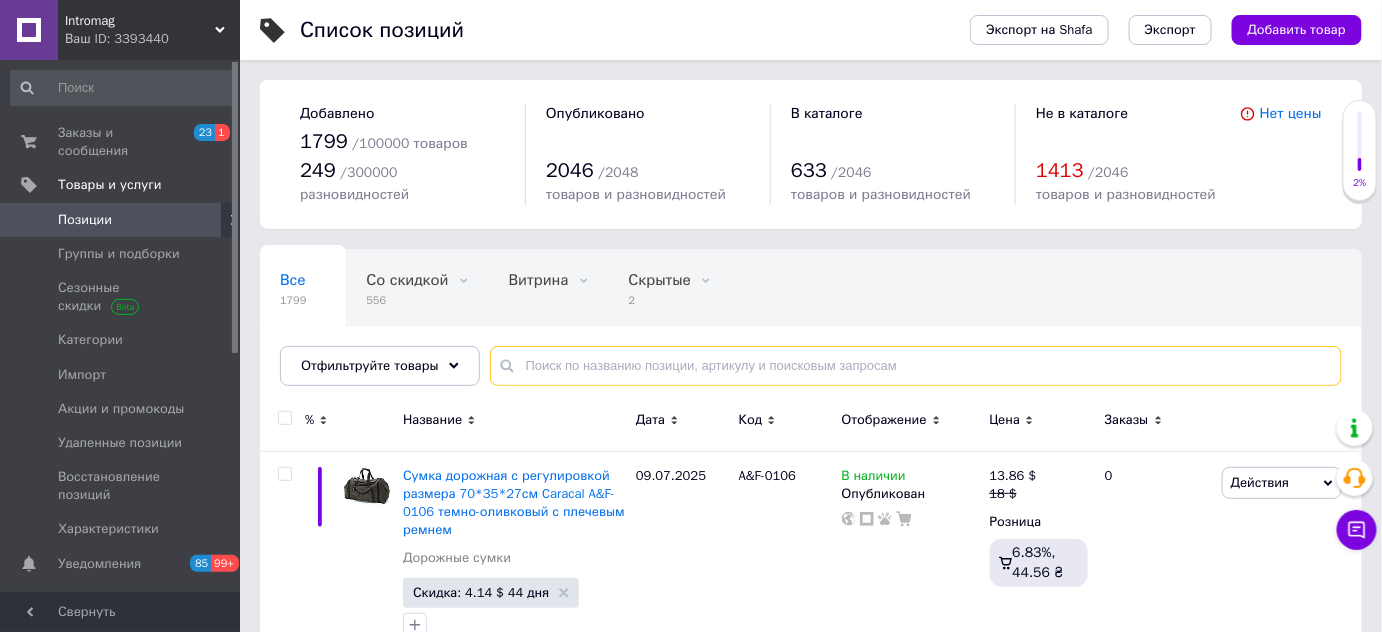 click at bounding box center [916, 366] 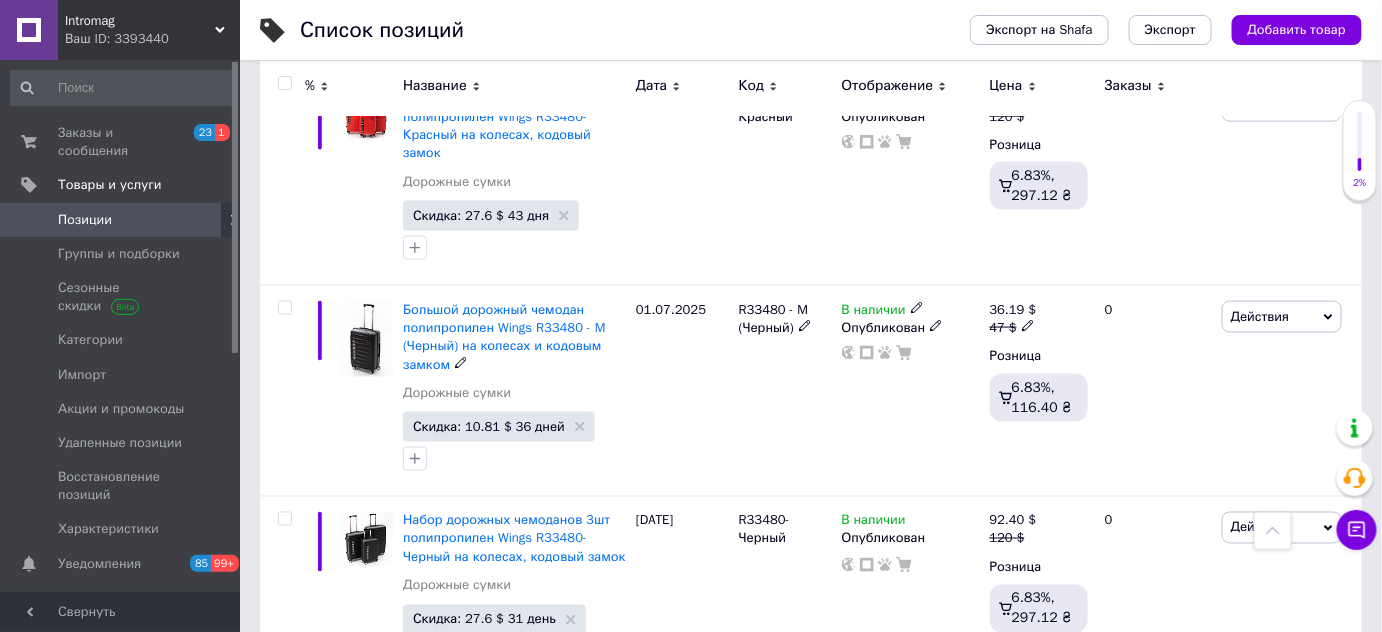 scroll, scrollTop: 818, scrollLeft: 0, axis: vertical 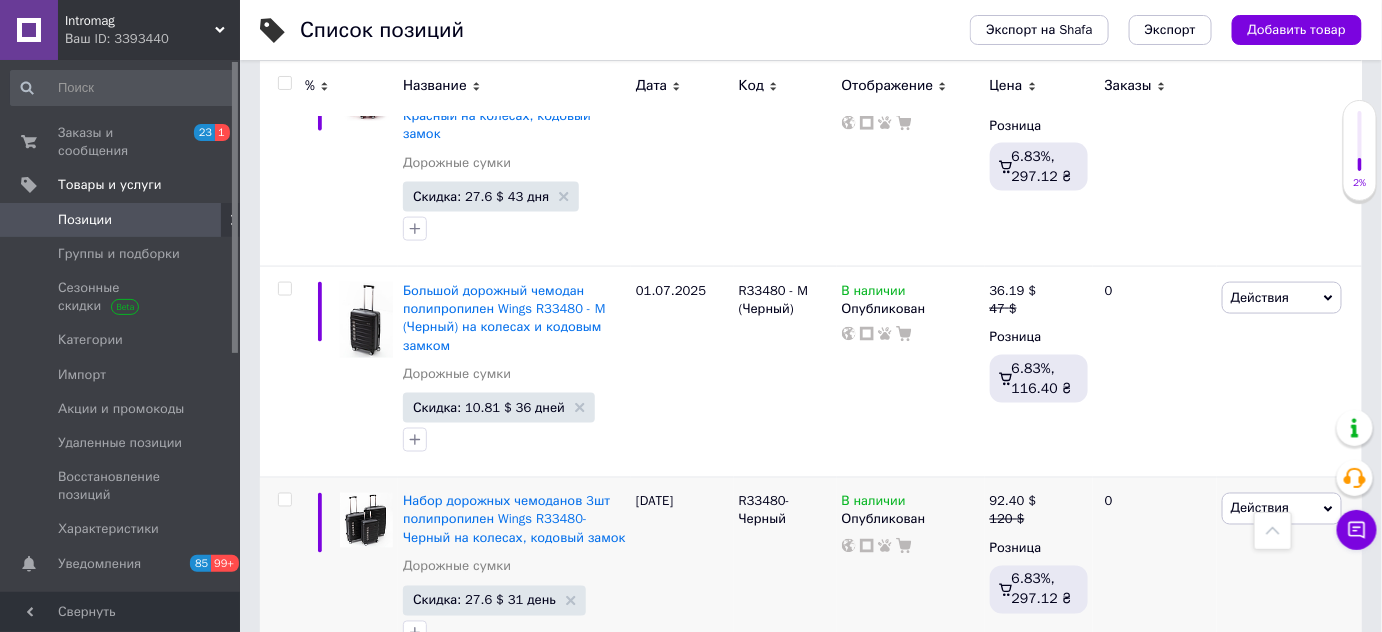 type on "(R33480" 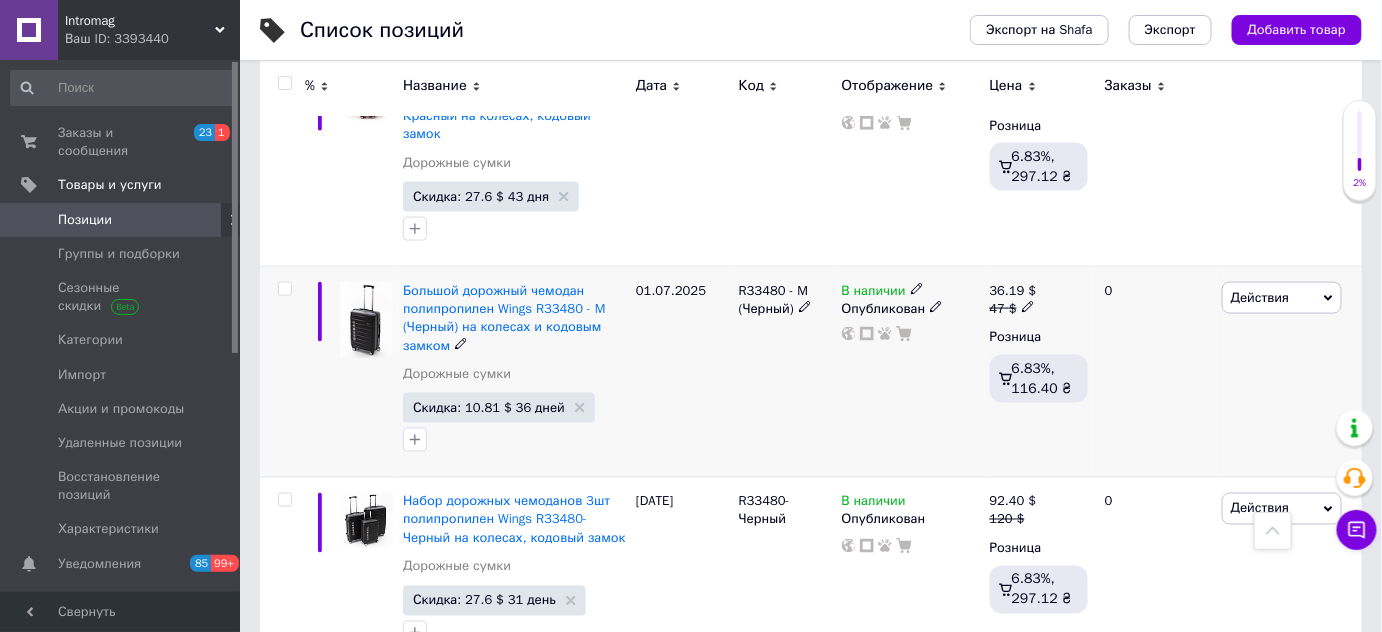 click 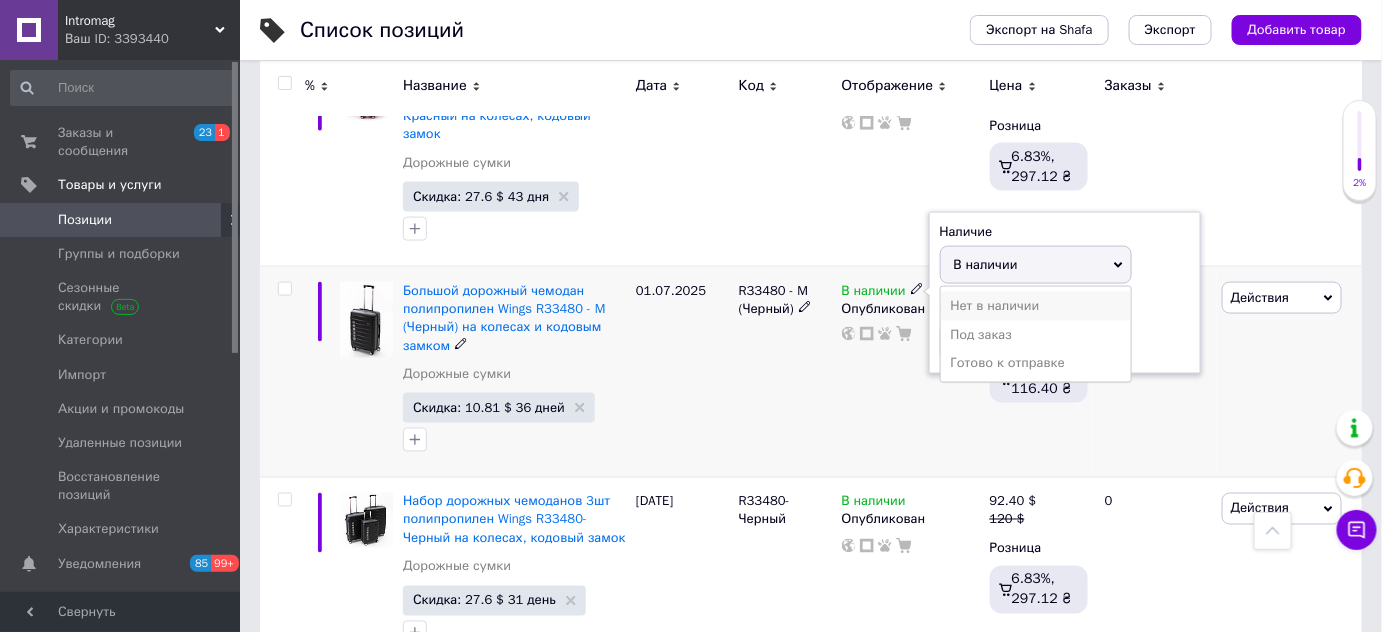 click on "Нет в наличии" at bounding box center [1036, 306] 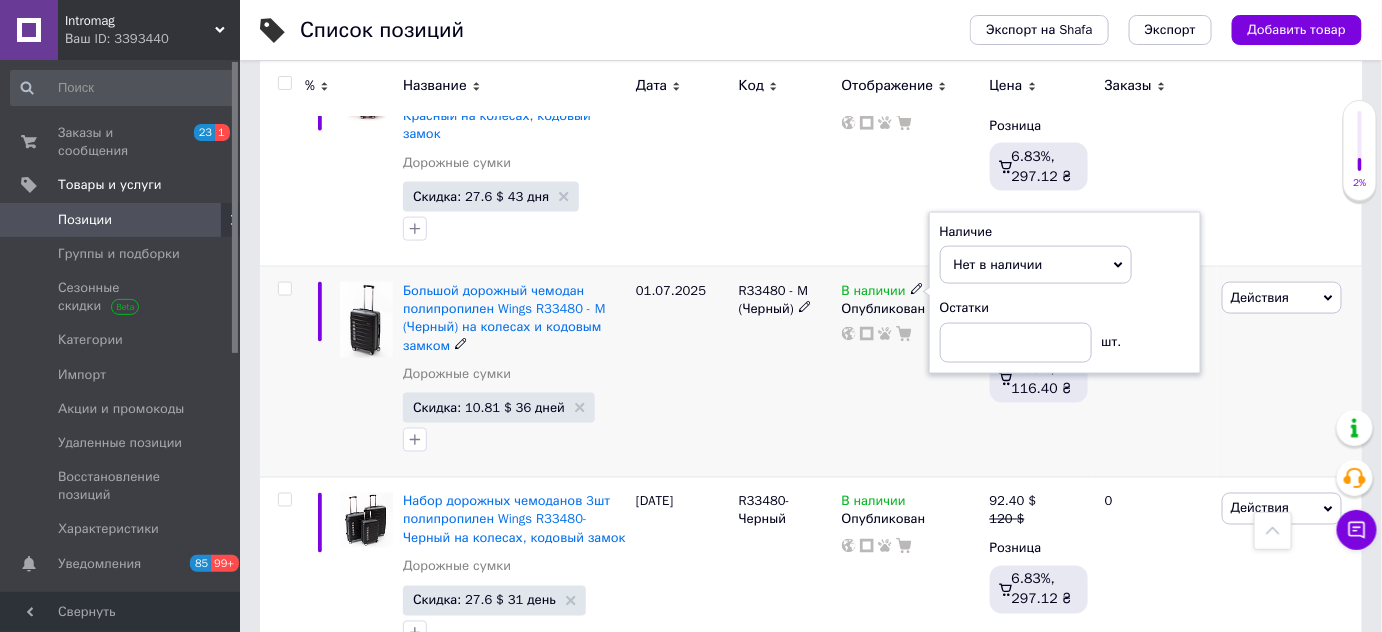 click on "В наличии Наличие Нет в наличии В наличии Под заказ Готово к отправке Остатки шт. Опубликован" at bounding box center (911, 372) 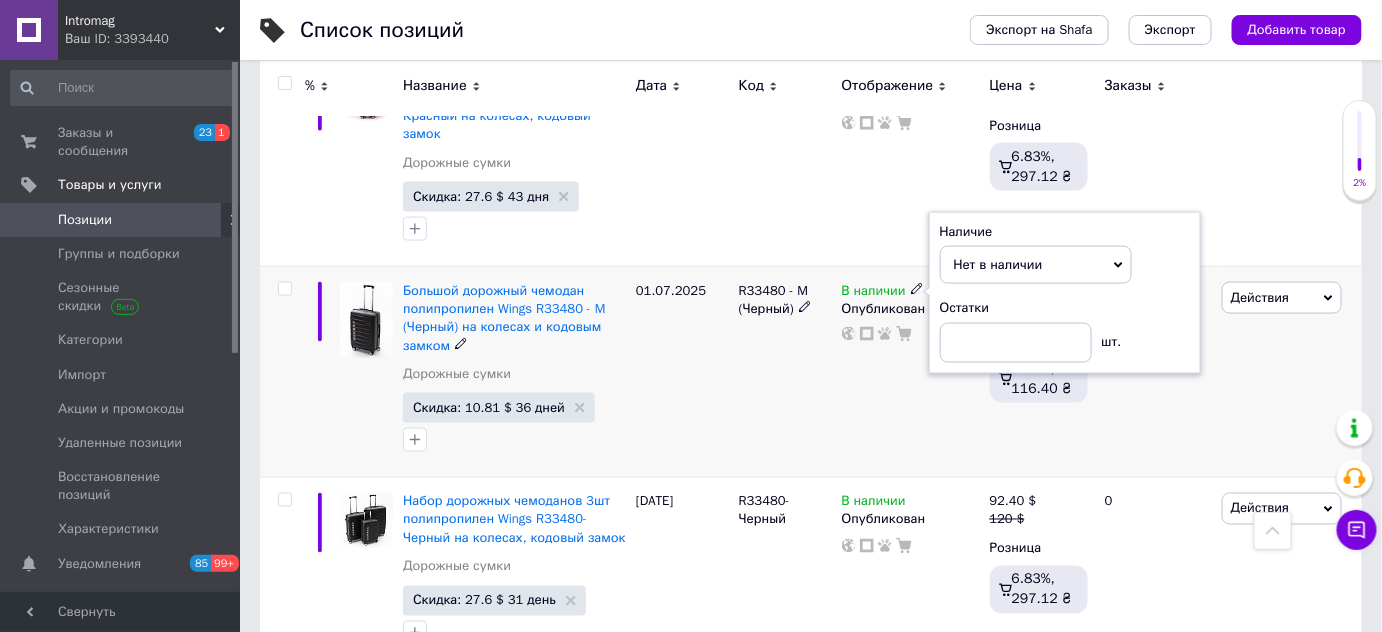 click on "R33480 - M (Черный)" at bounding box center [785, 372] 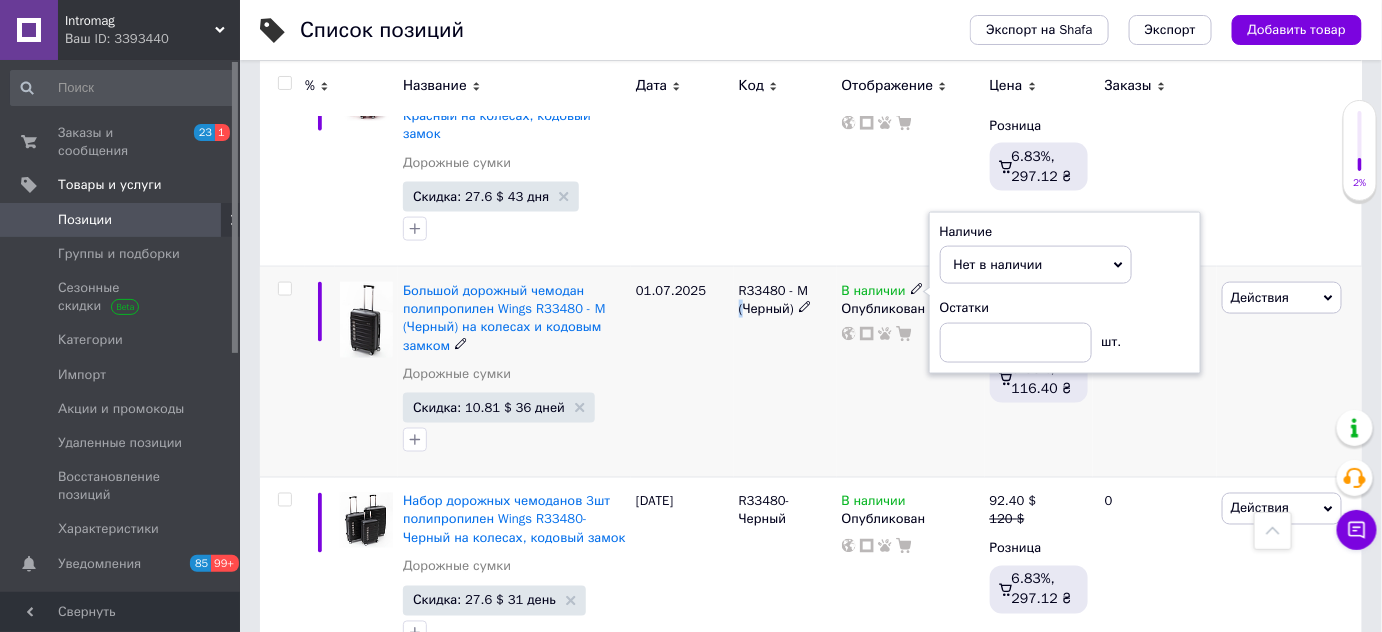 click on "R33480 - M (Черный)" at bounding box center (785, 372) 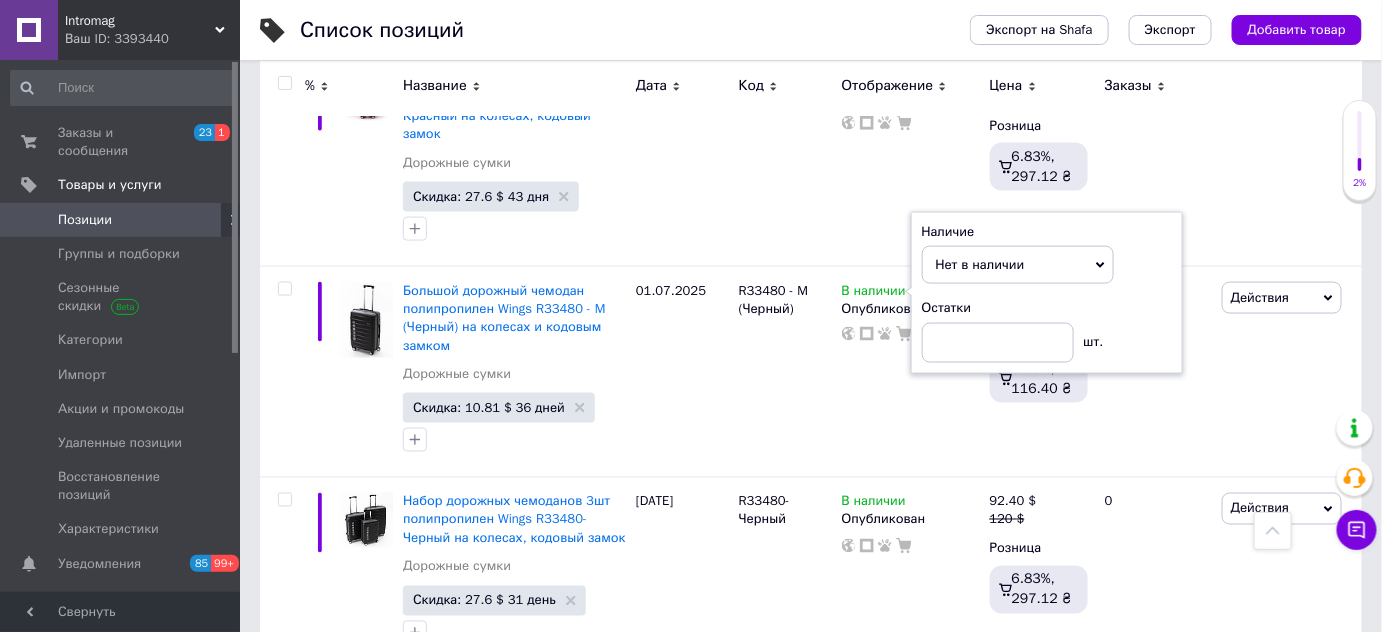 click on "Intromag Ваш ID: 3393440" at bounding box center [149, 30] 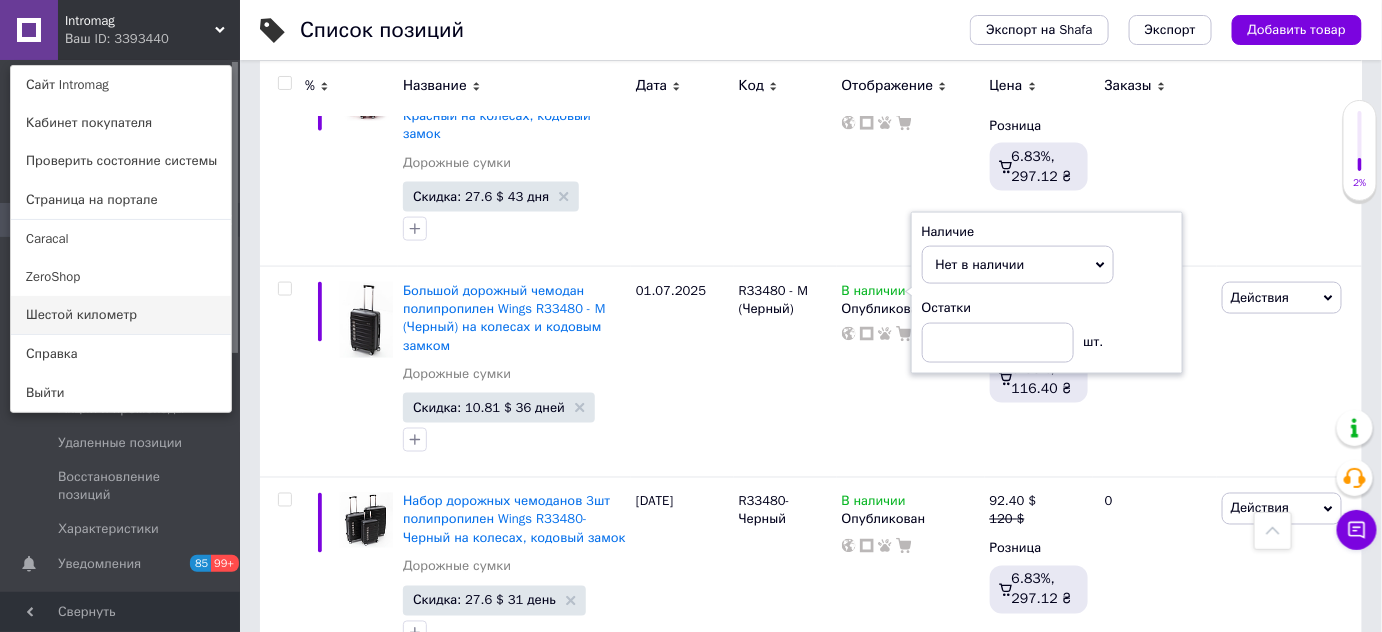 click on "Шестой километр" at bounding box center [121, 315] 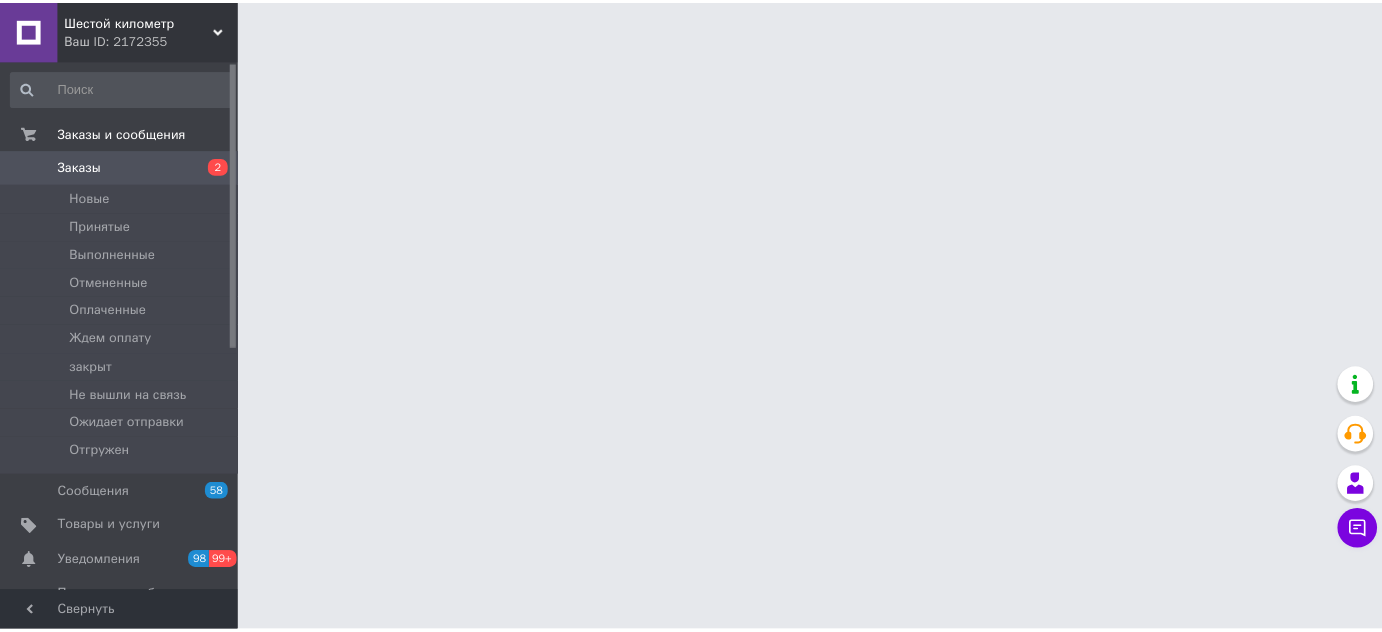 scroll, scrollTop: 0, scrollLeft: 0, axis: both 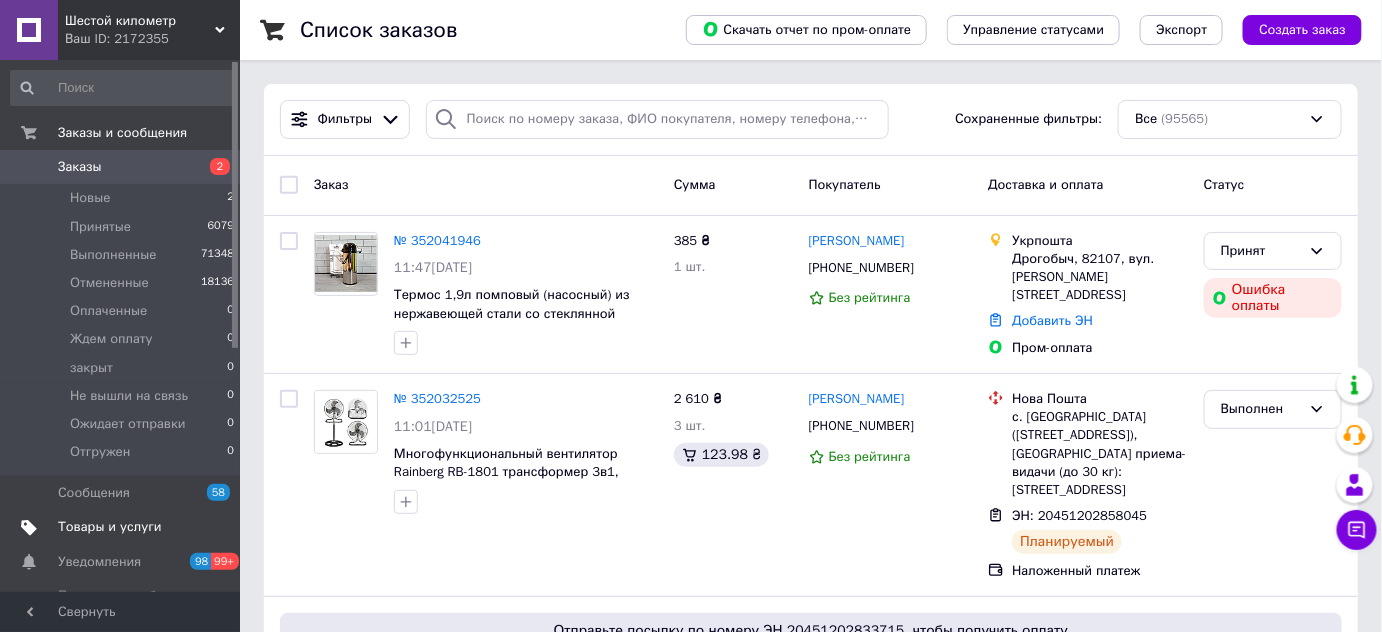 click on "Товары и услуги" at bounding box center [110, 527] 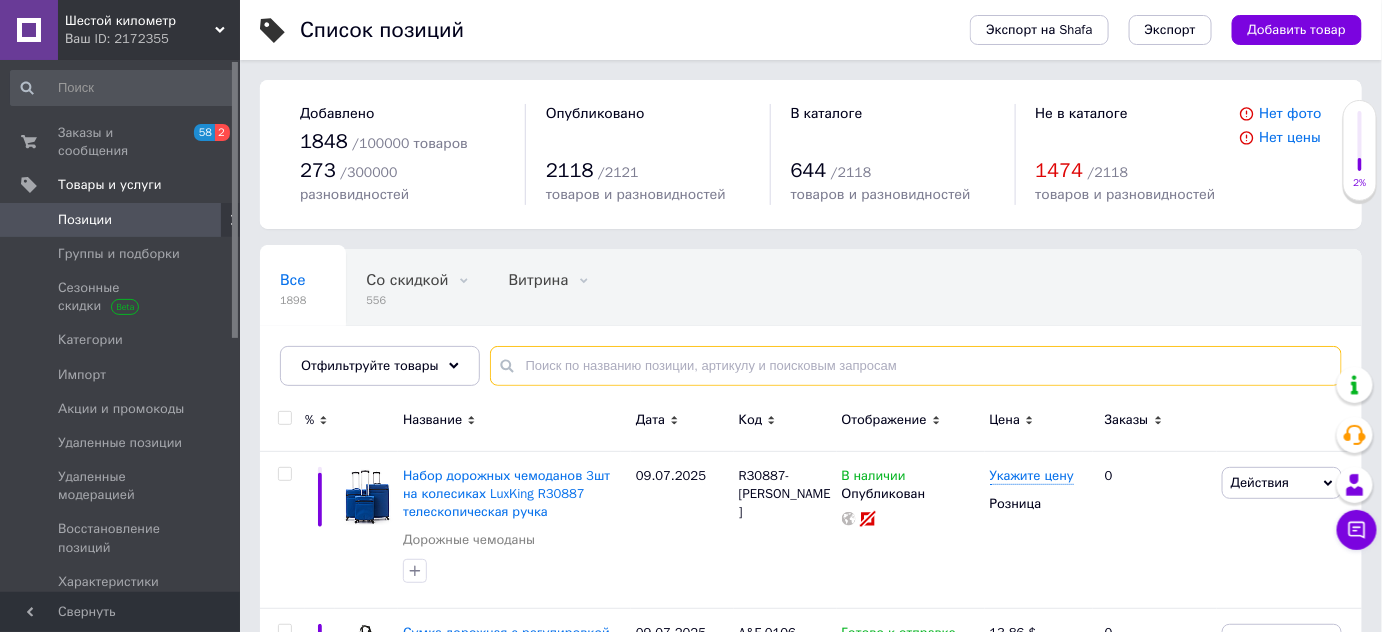 click at bounding box center (916, 366) 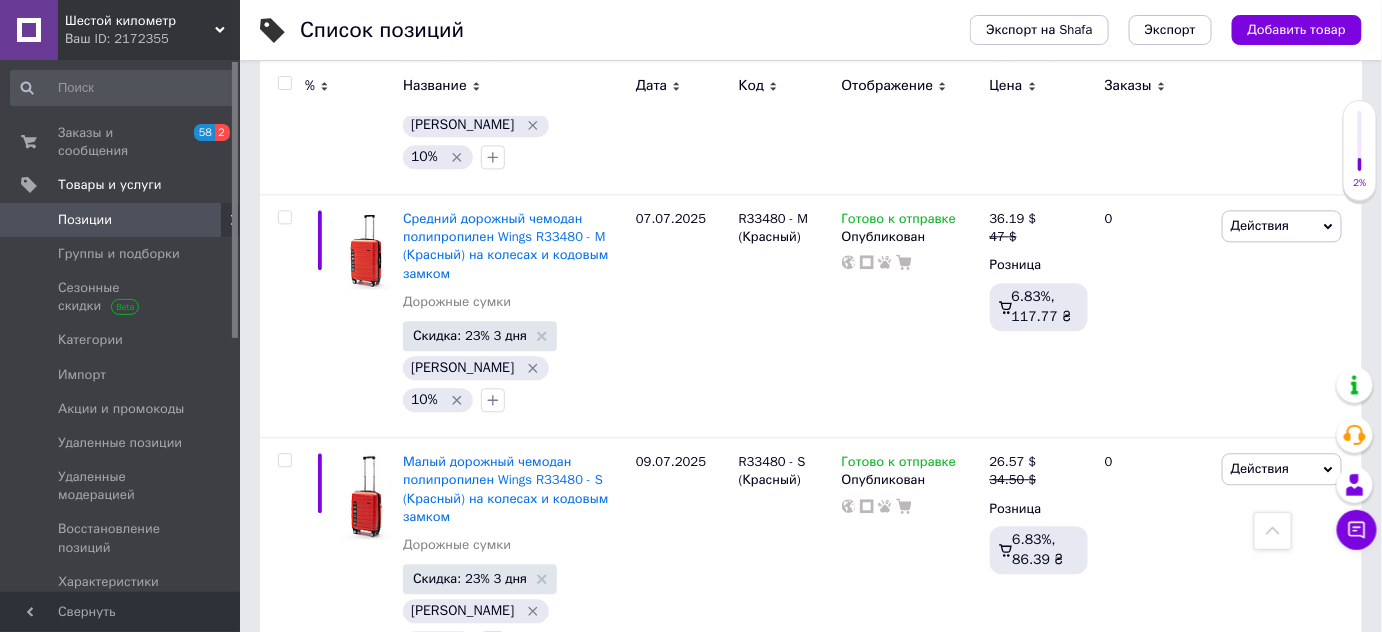 scroll, scrollTop: 1468, scrollLeft: 0, axis: vertical 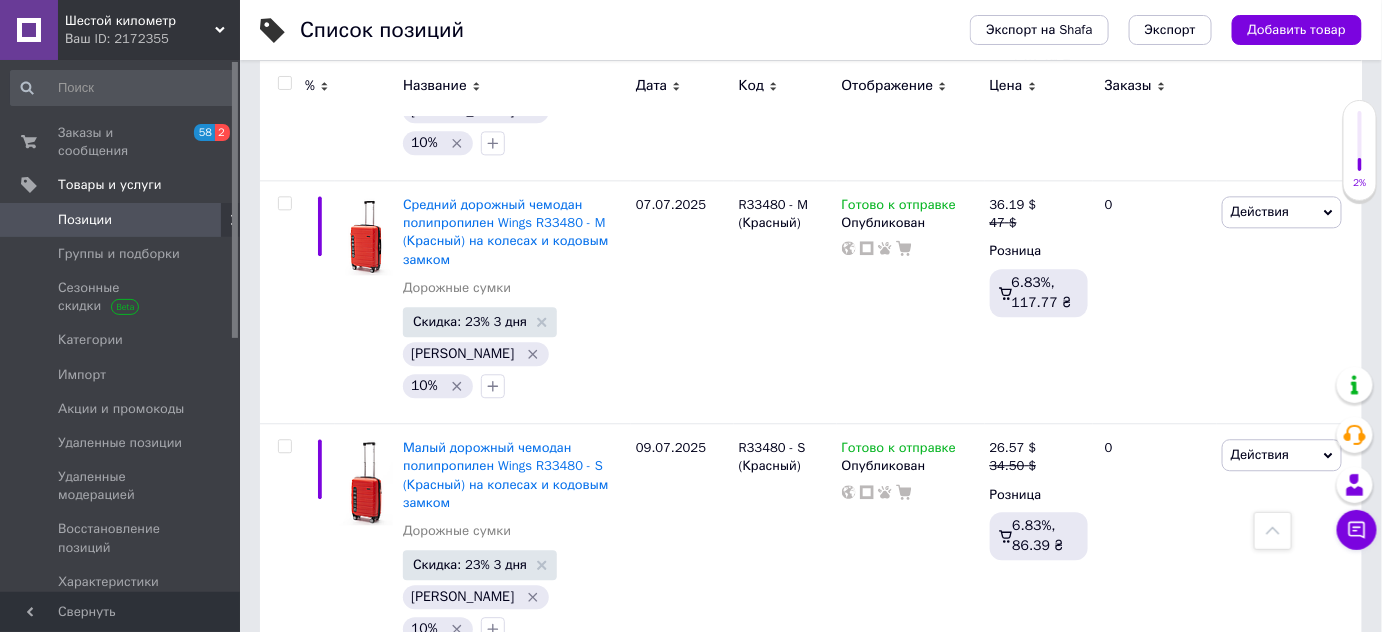 type on "(R33480" 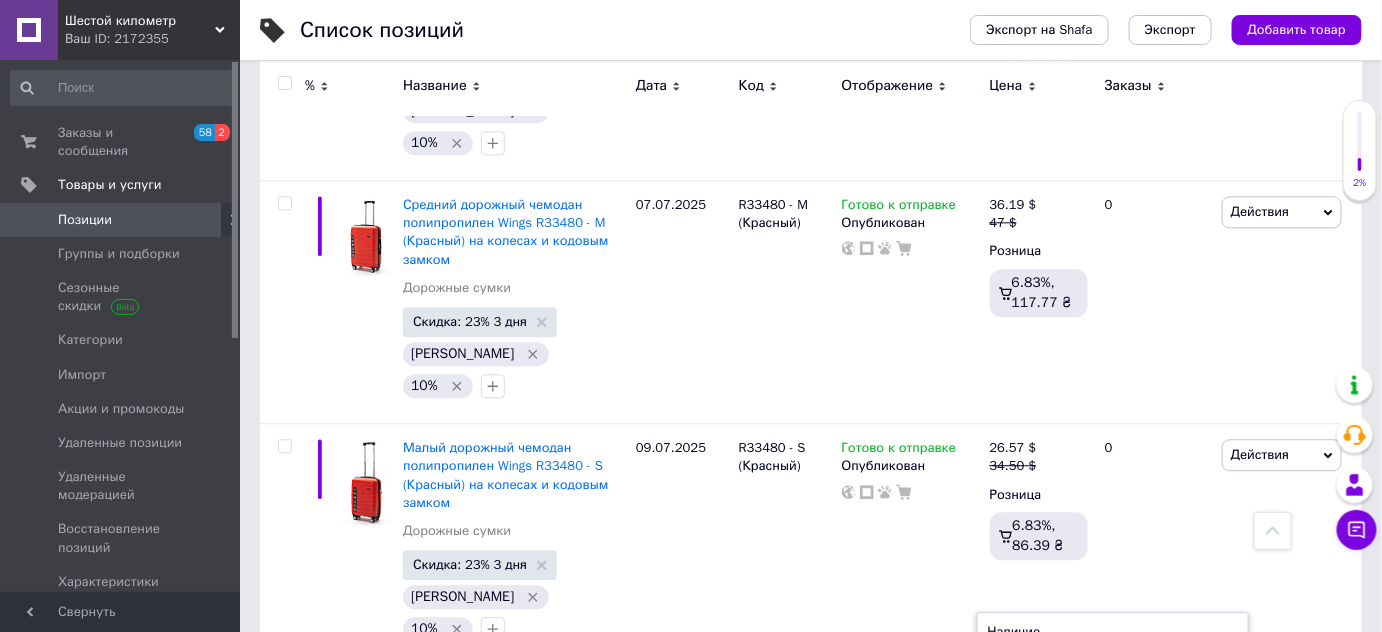 click on "Нет в наличии" at bounding box center (1084, 735) 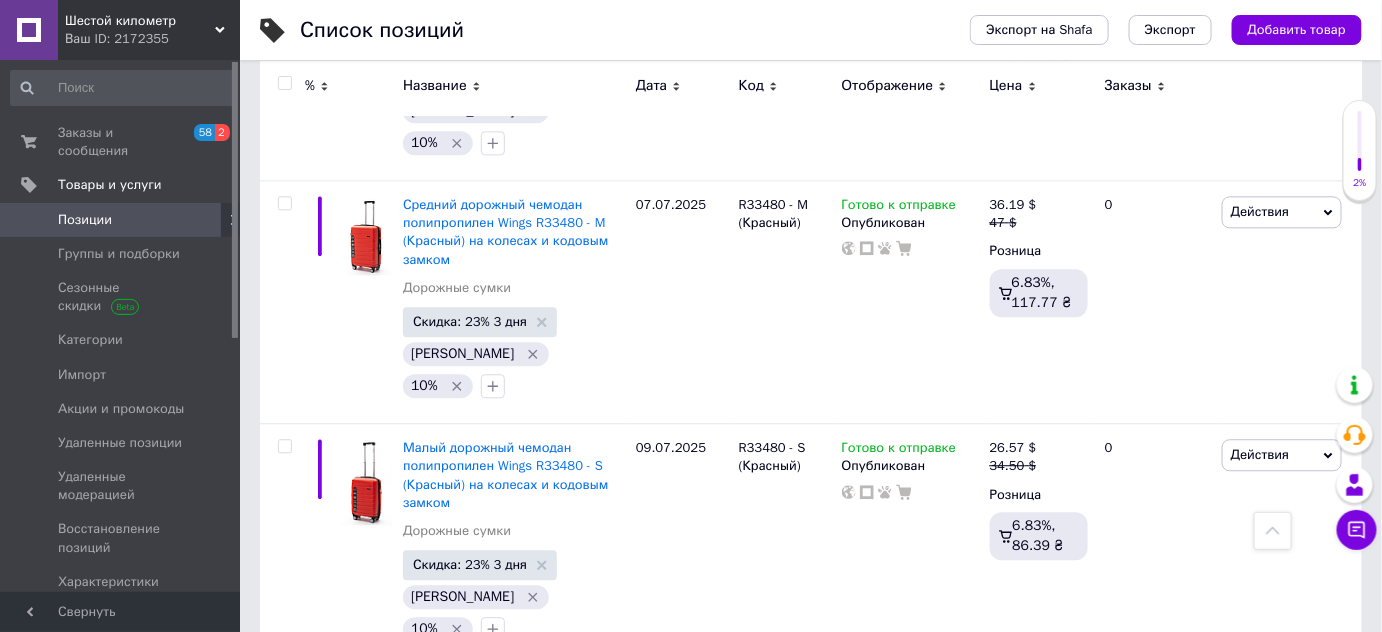 click 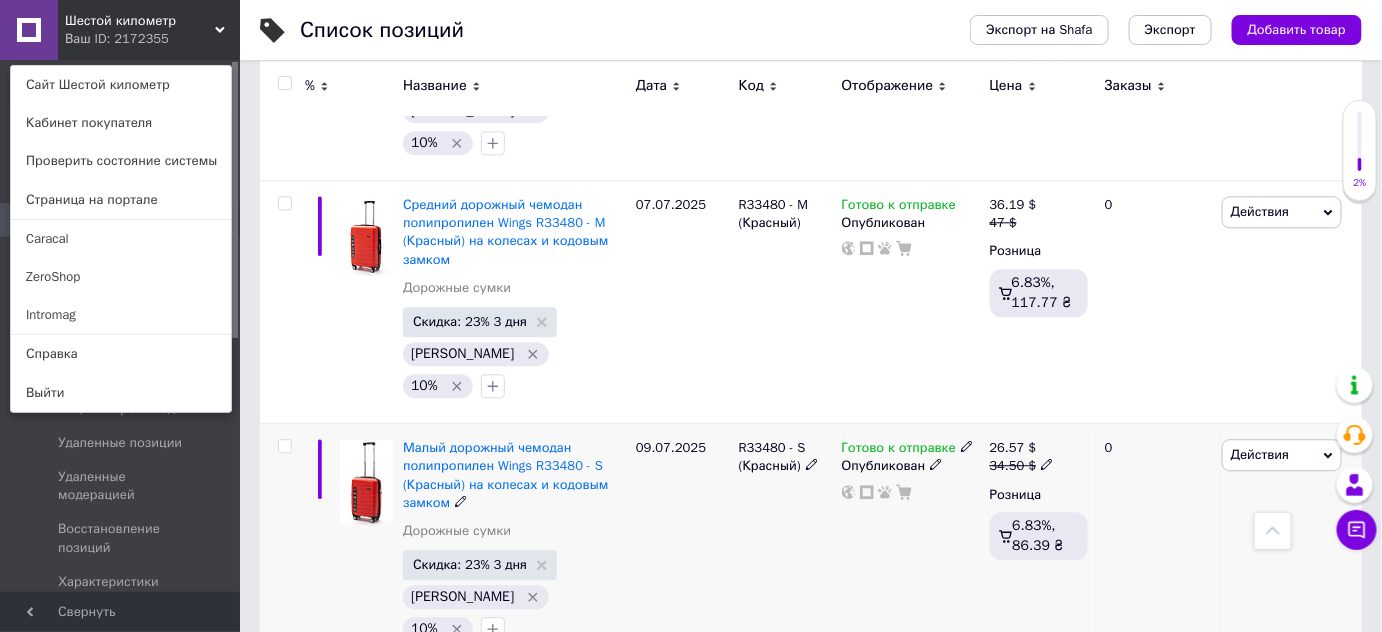 drag, startPoint x: 624, startPoint y: 330, endPoint x: 429, endPoint y: 266, distance: 205.23401 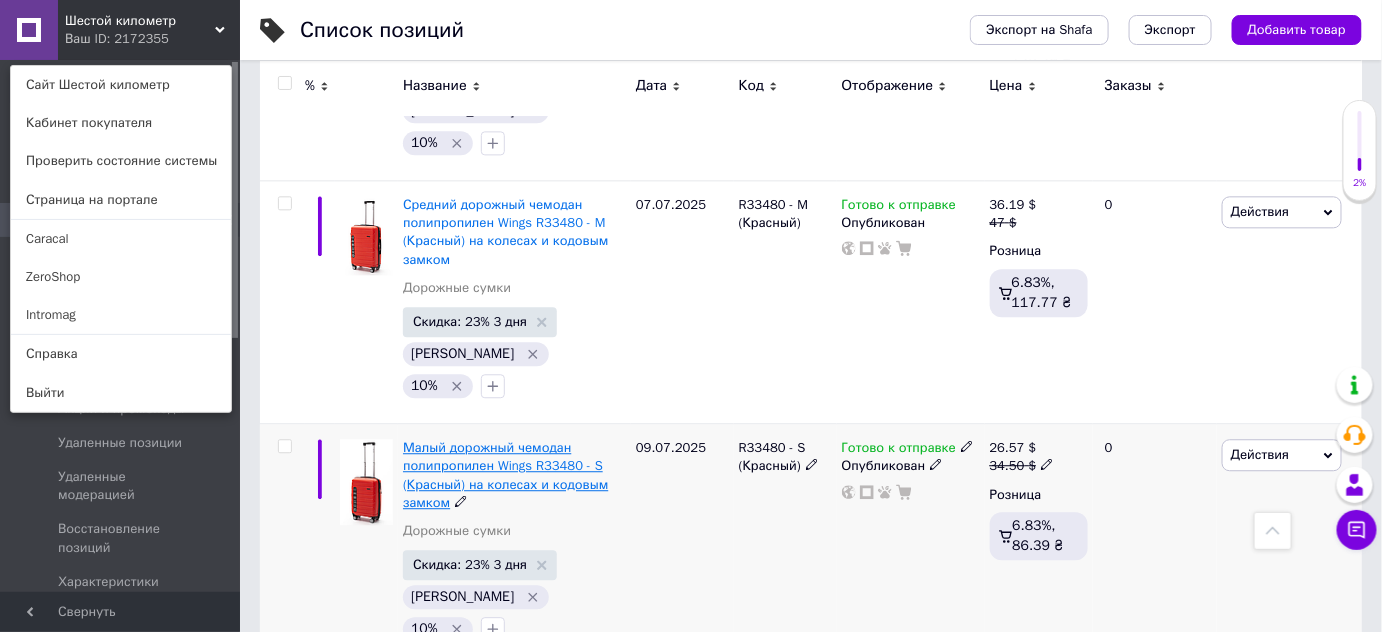 click on "Скидка: 23% 3 дня Stenson   10%" at bounding box center (514, 597) 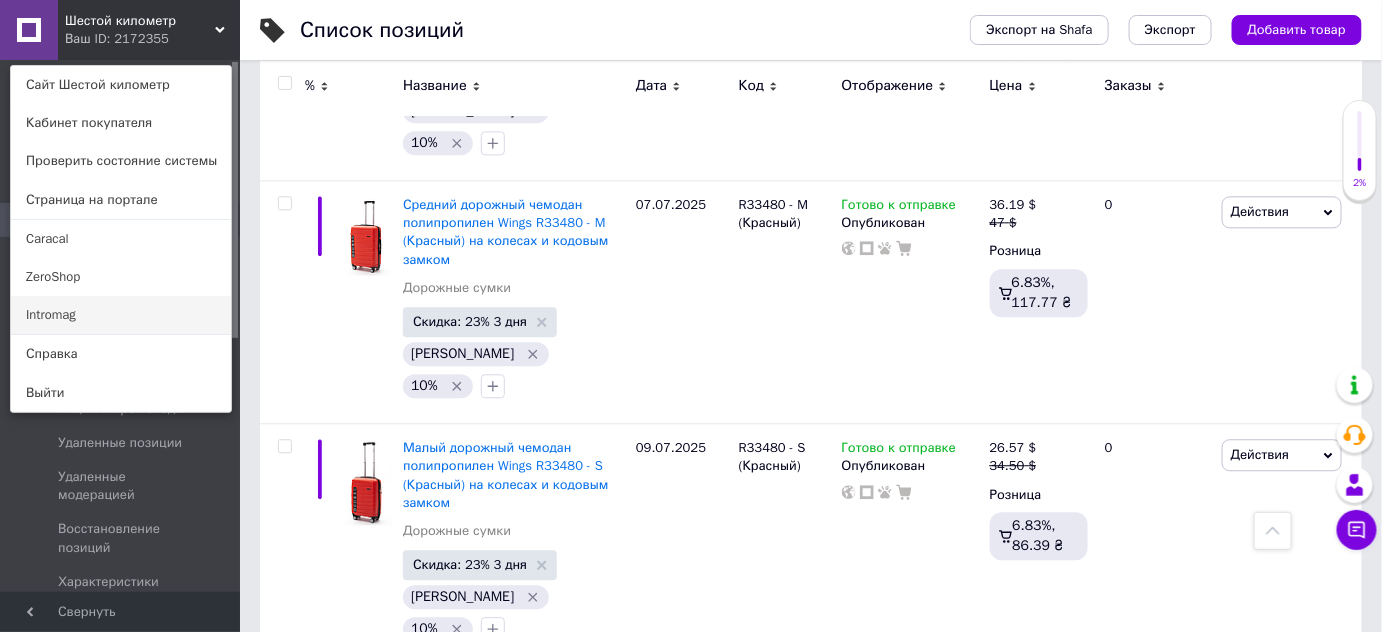 click on "Intromag" at bounding box center (121, 315) 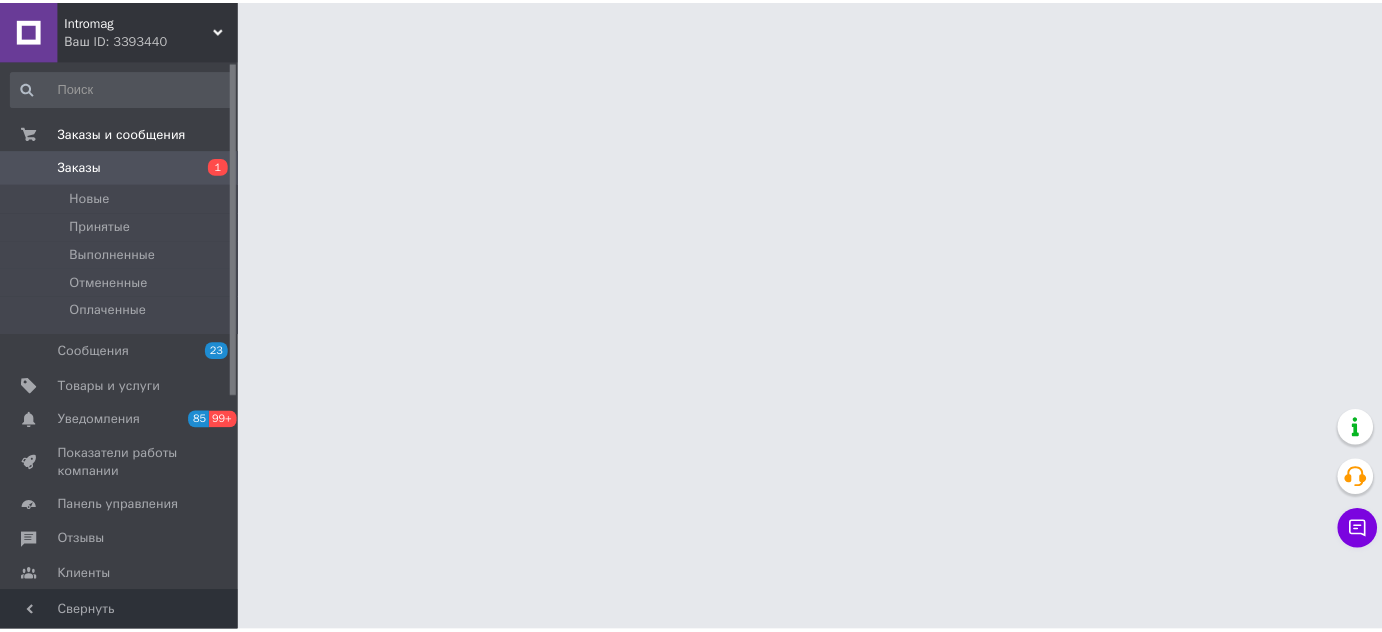 scroll, scrollTop: 0, scrollLeft: 0, axis: both 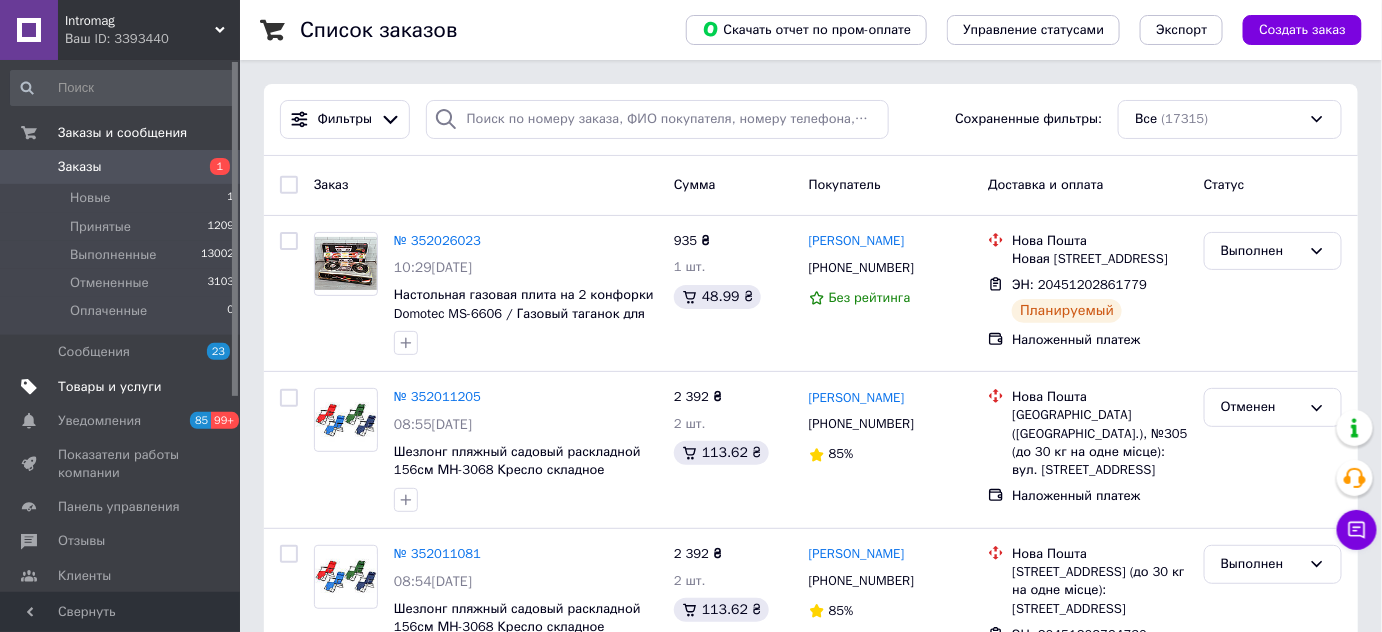 click on "Товары и услуги" at bounding box center [110, 387] 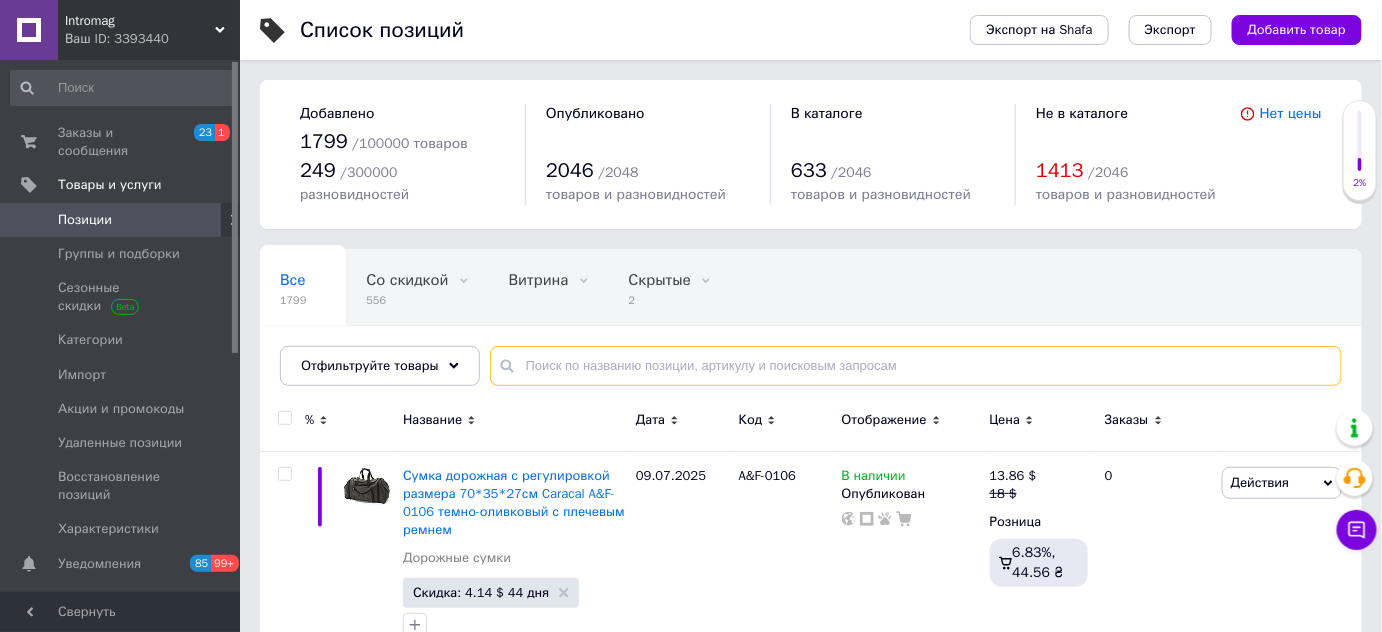 click at bounding box center [916, 366] 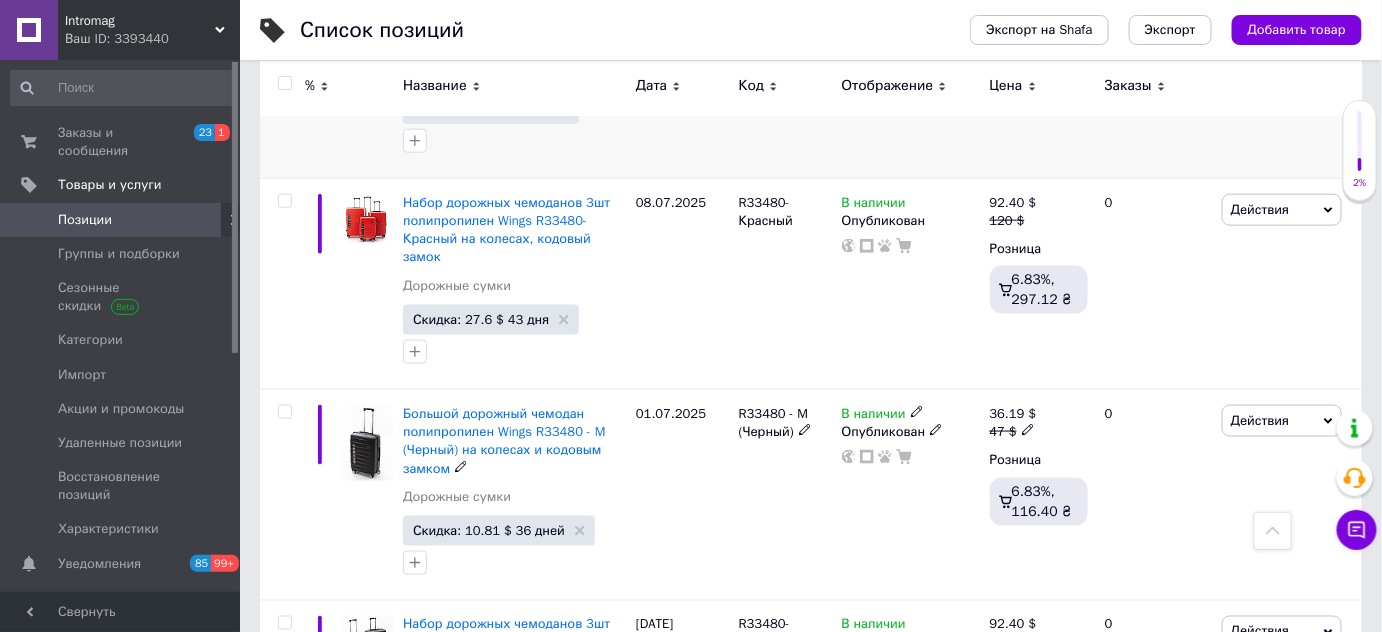 scroll, scrollTop: 727, scrollLeft: 0, axis: vertical 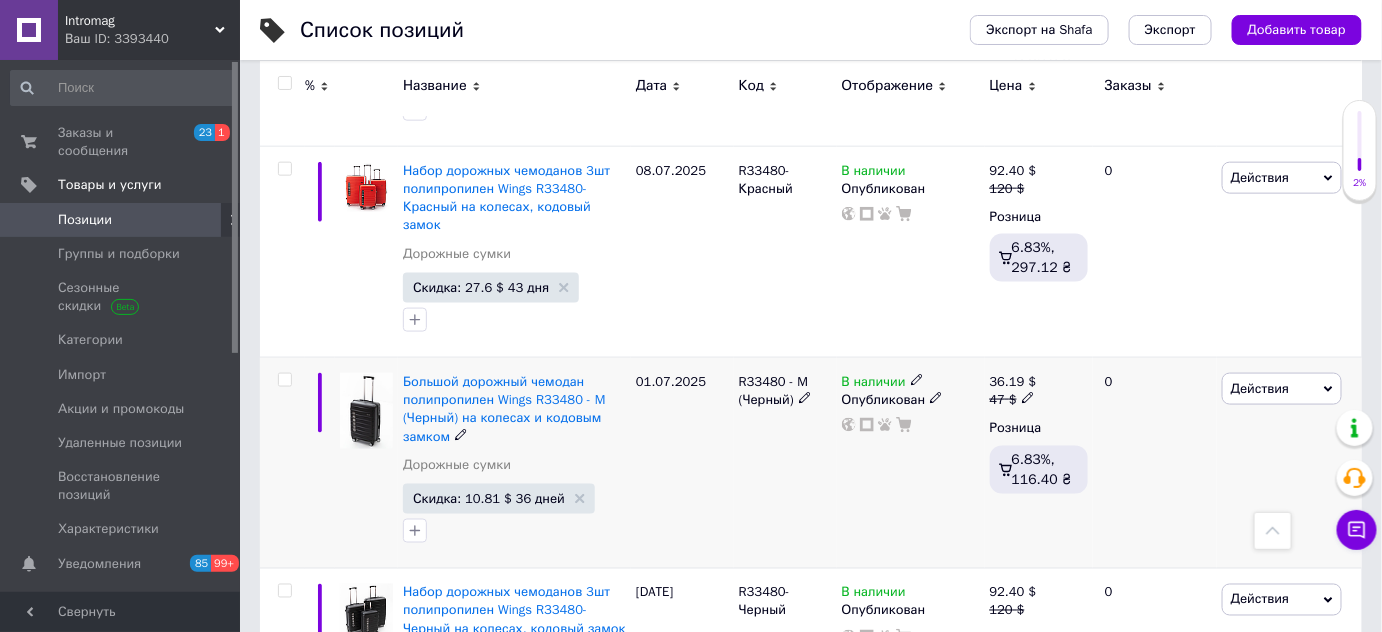 type on "(R33480" 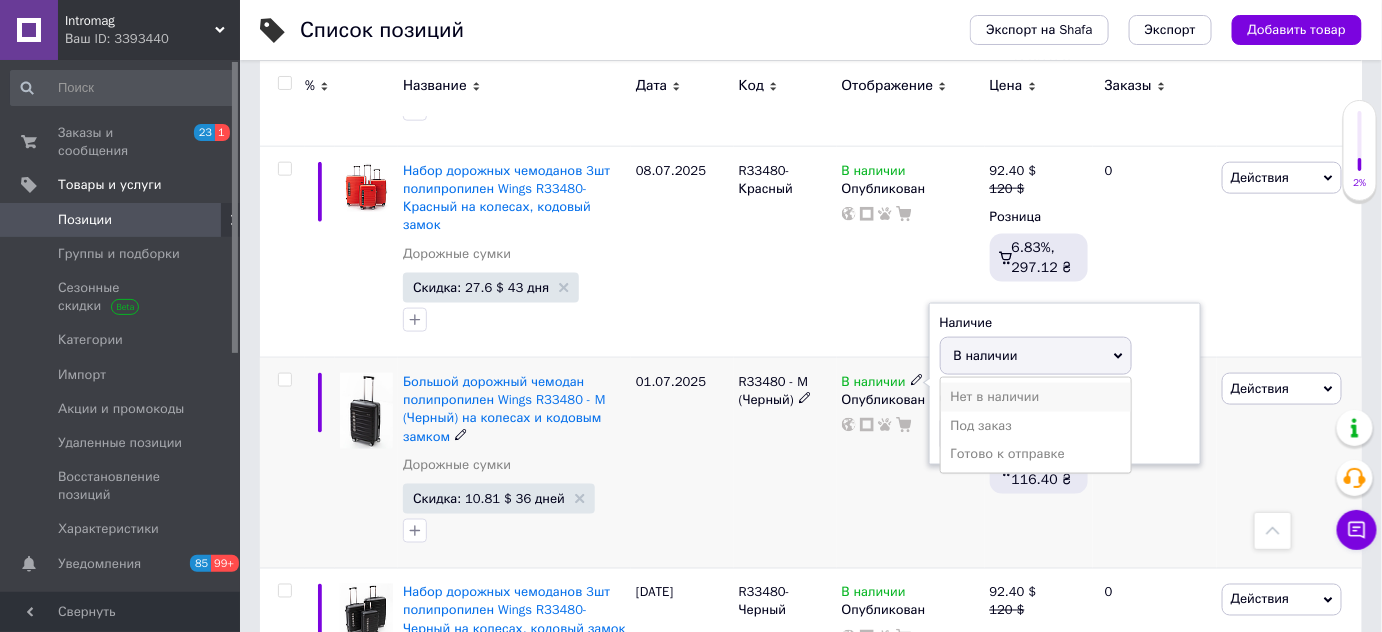 click on "Нет в наличии" at bounding box center [1036, 397] 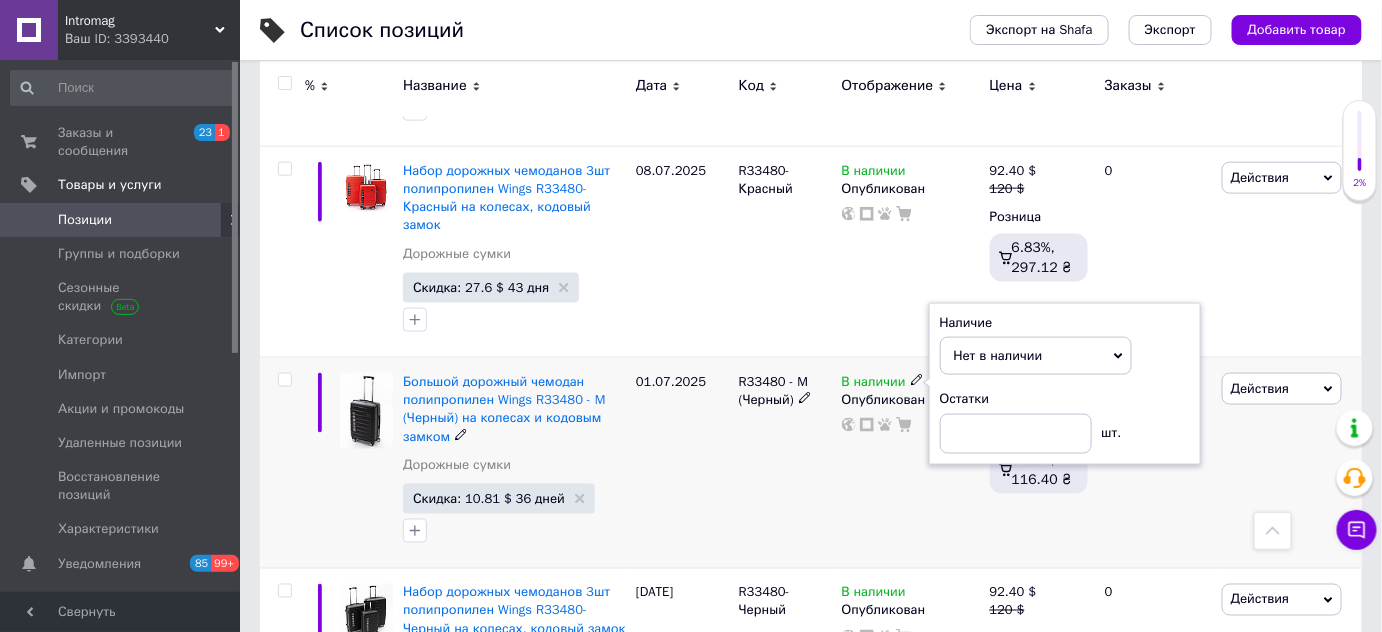 click on "01.07.2025" at bounding box center (682, 463) 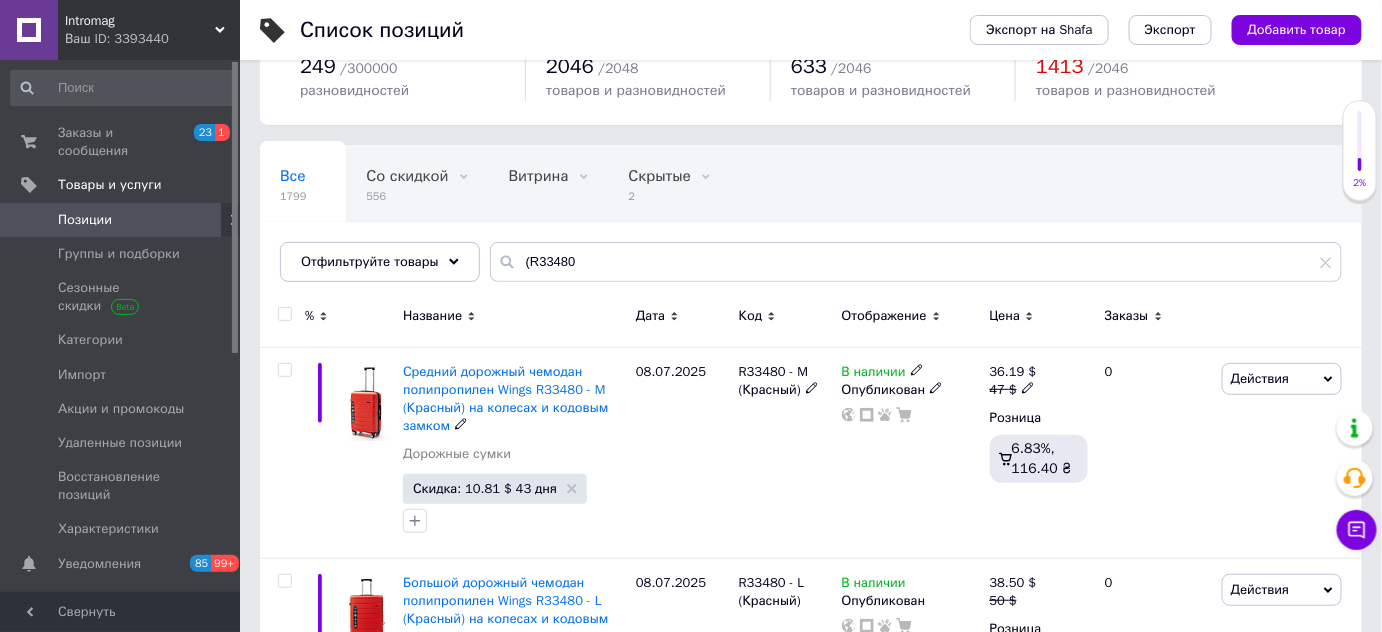 scroll, scrollTop: 0, scrollLeft: 0, axis: both 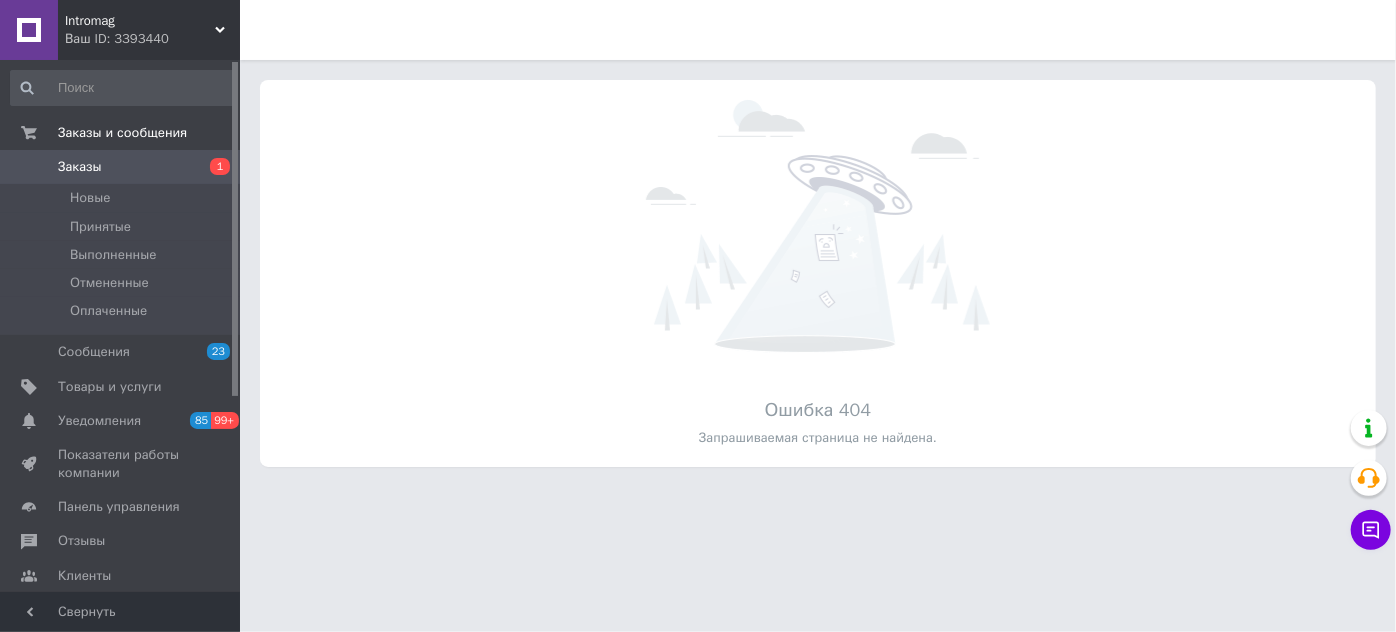 click on "Ваш ID: 3393440" at bounding box center (152, 39) 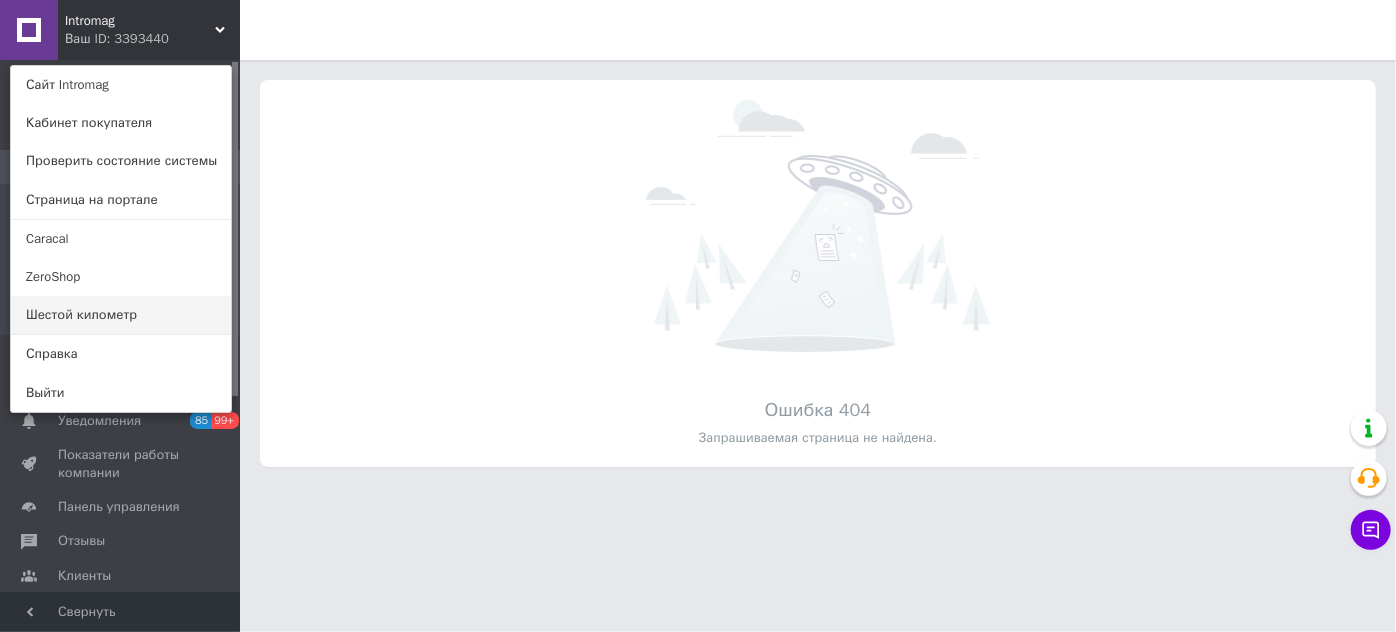 click on "Шестой километр" at bounding box center [121, 315] 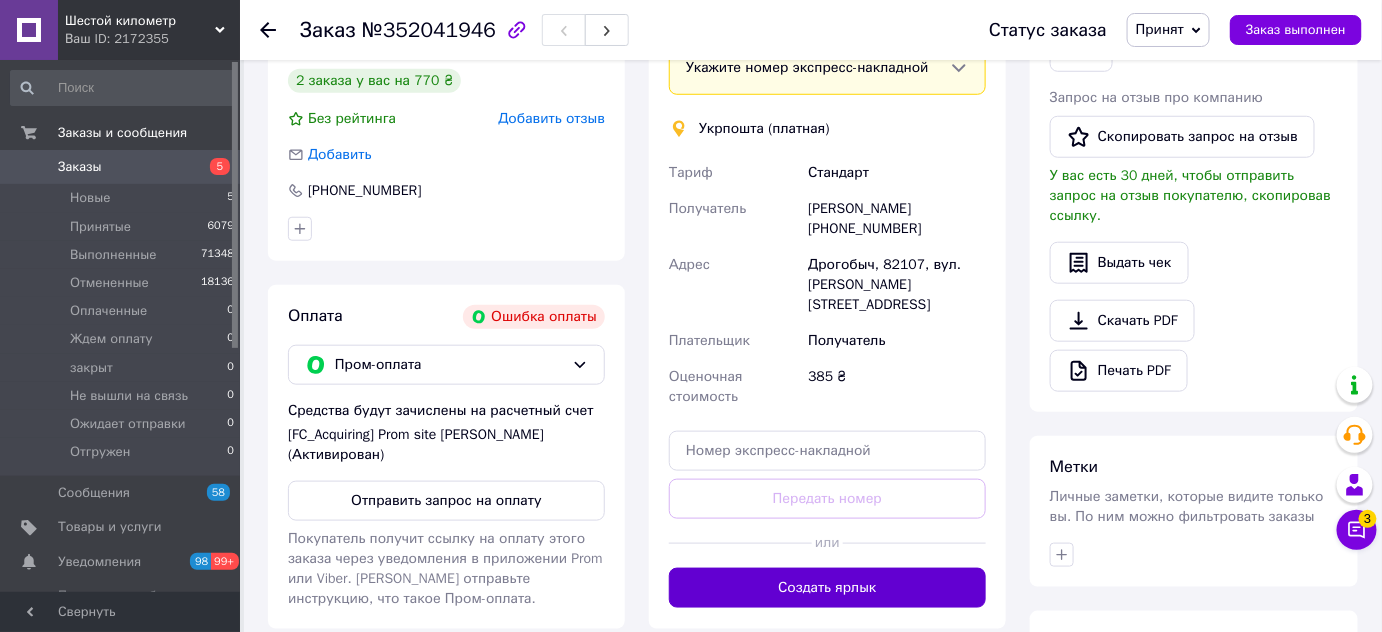 scroll, scrollTop: 636, scrollLeft: 0, axis: vertical 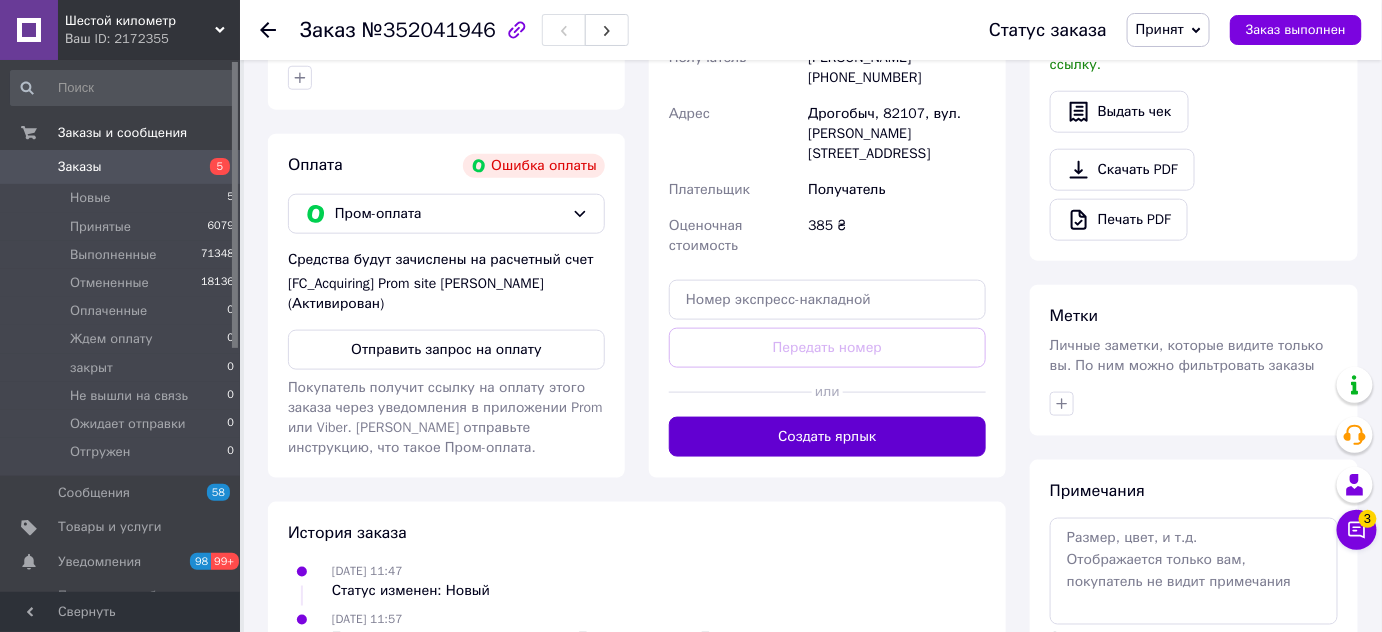 click on "Создать ярлык" at bounding box center (827, 437) 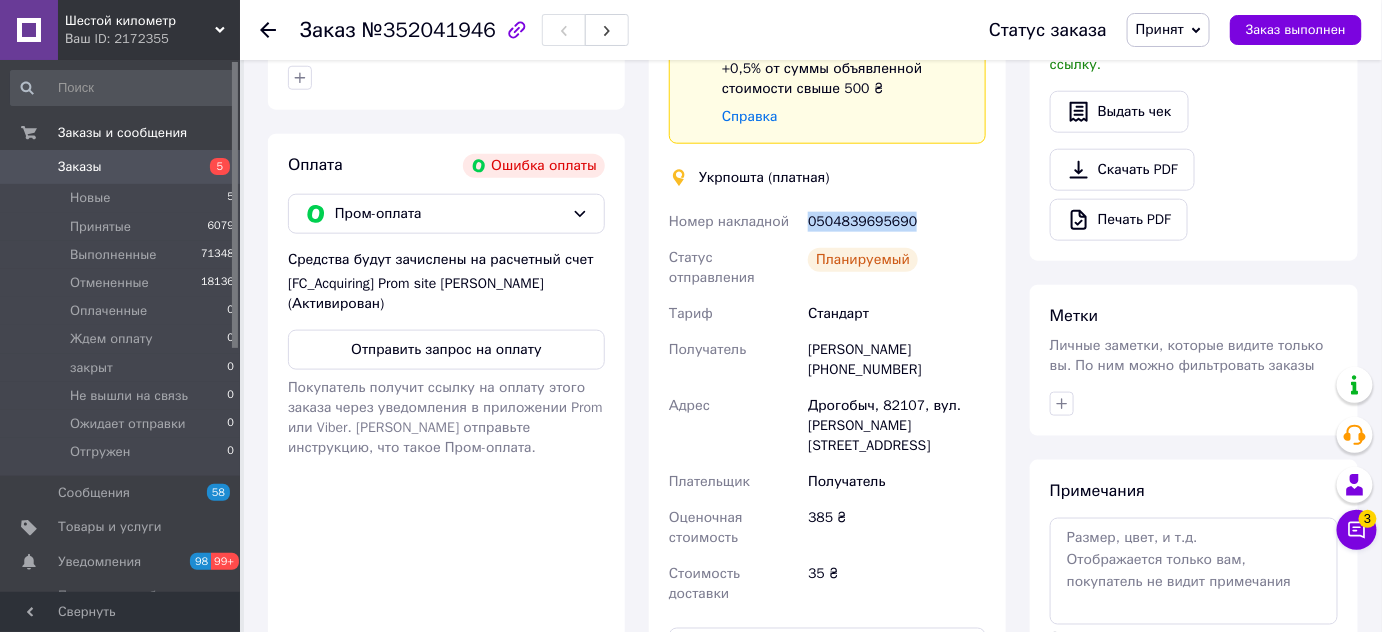 drag, startPoint x: 802, startPoint y: 199, endPoint x: 938, endPoint y: 194, distance: 136.09187 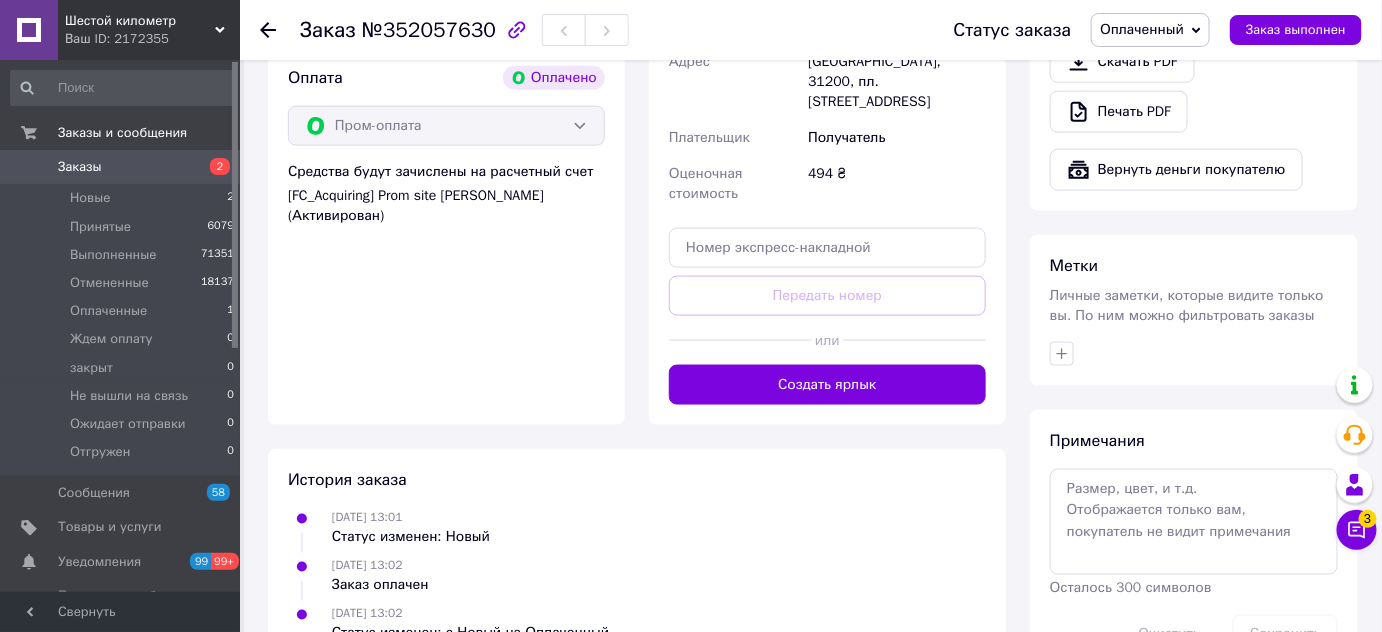 scroll, scrollTop: 813, scrollLeft: 0, axis: vertical 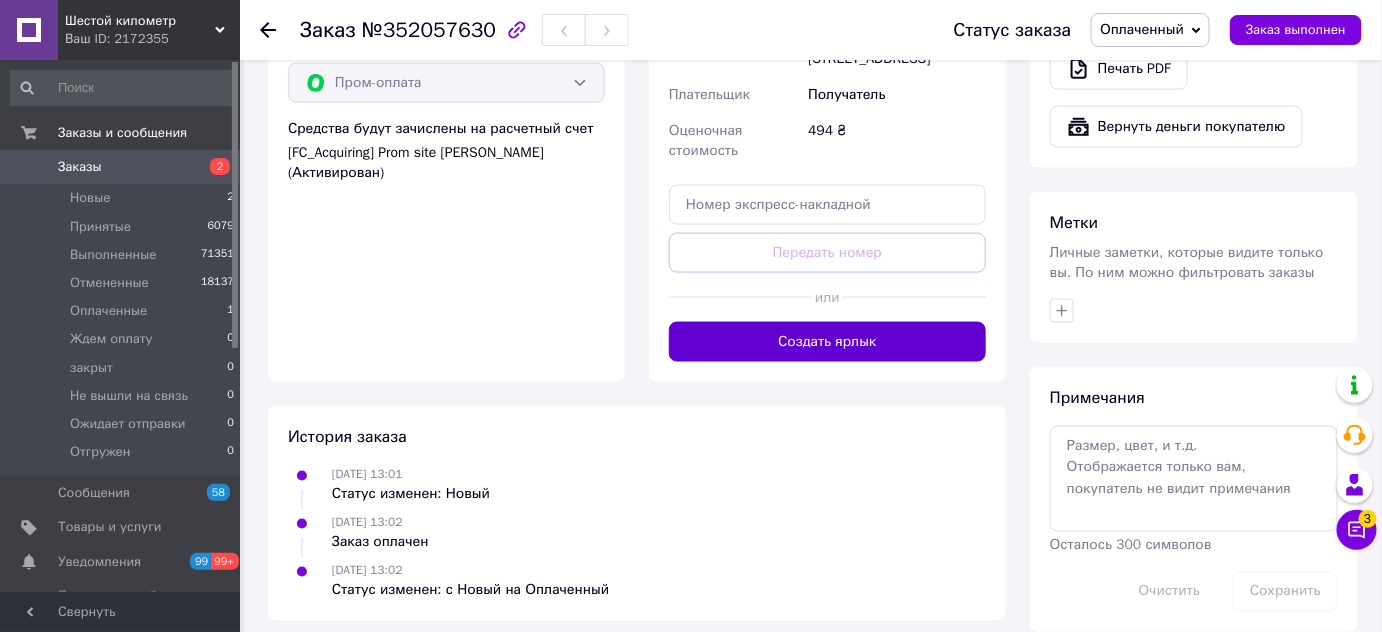 click on "Создать ярлык" at bounding box center [827, 342] 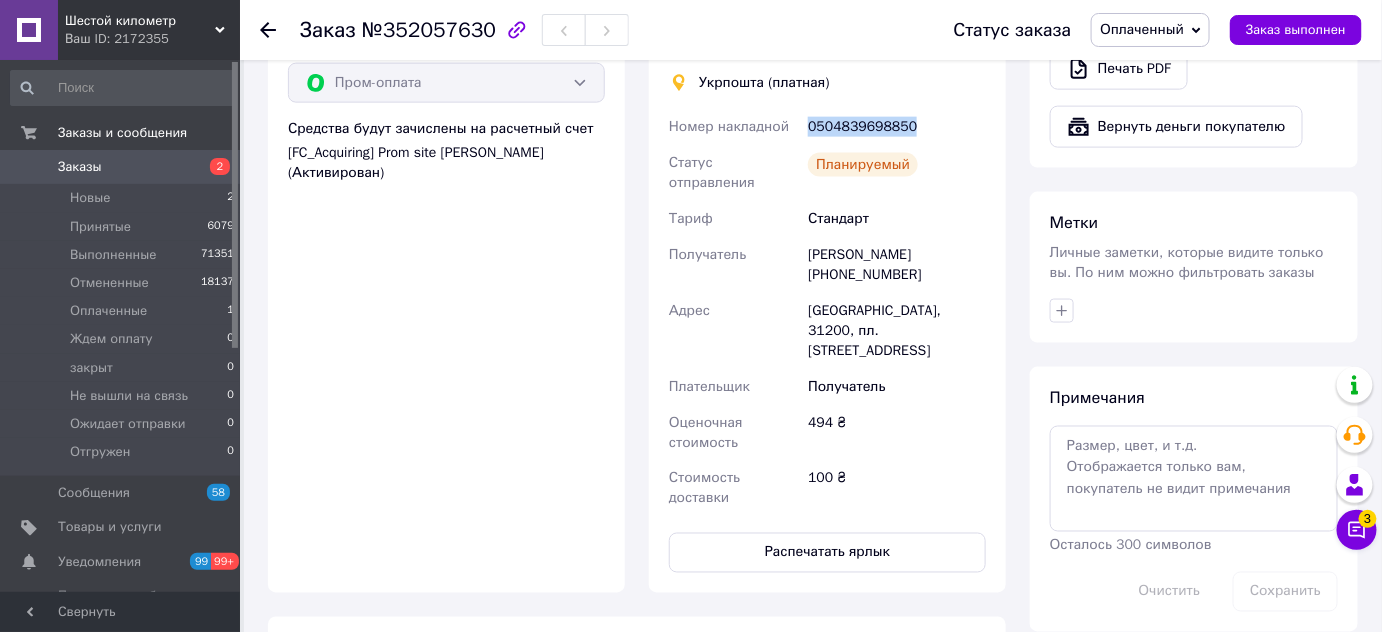 drag, startPoint x: 805, startPoint y: 81, endPoint x: 937, endPoint y: 103, distance: 133.82077 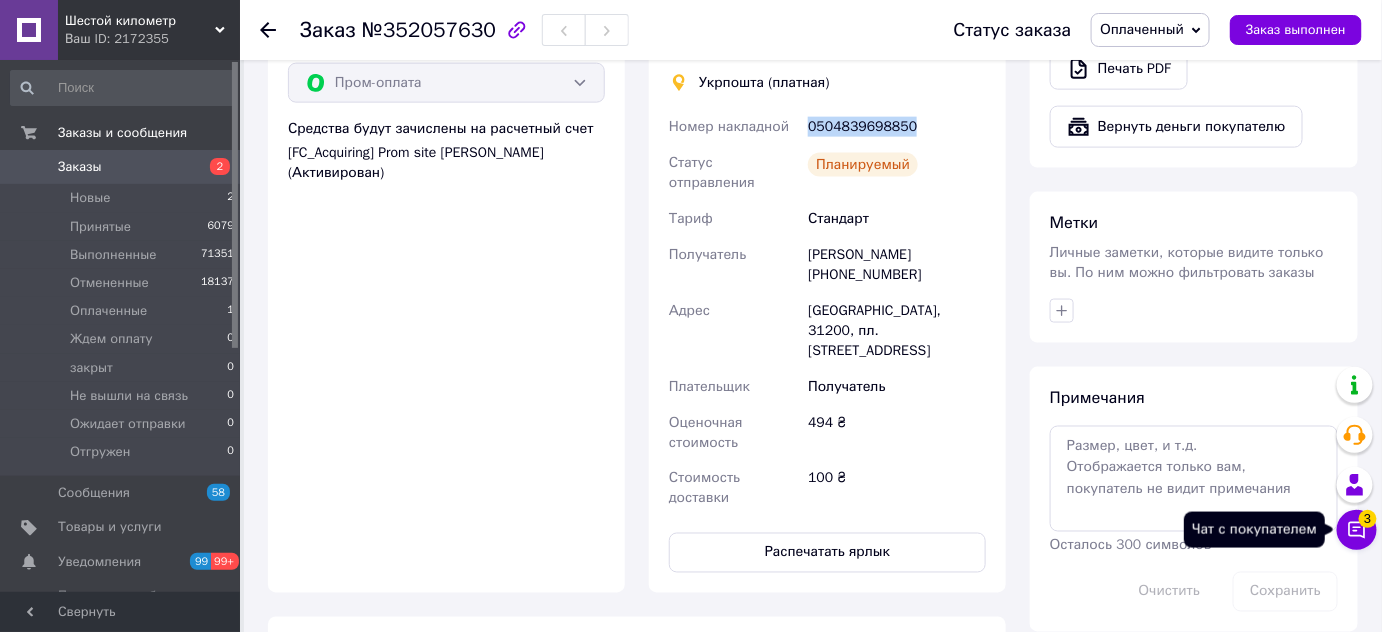 click 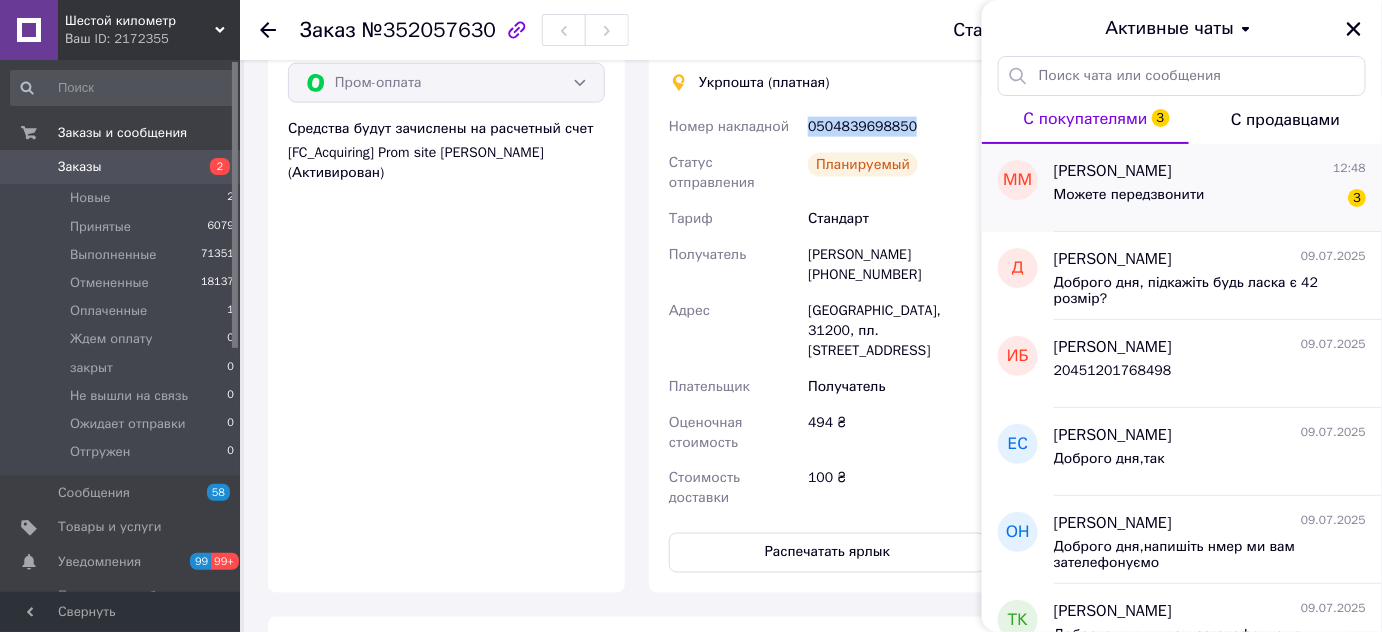 click on "Можете передзвонити 3" at bounding box center [1210, 199] 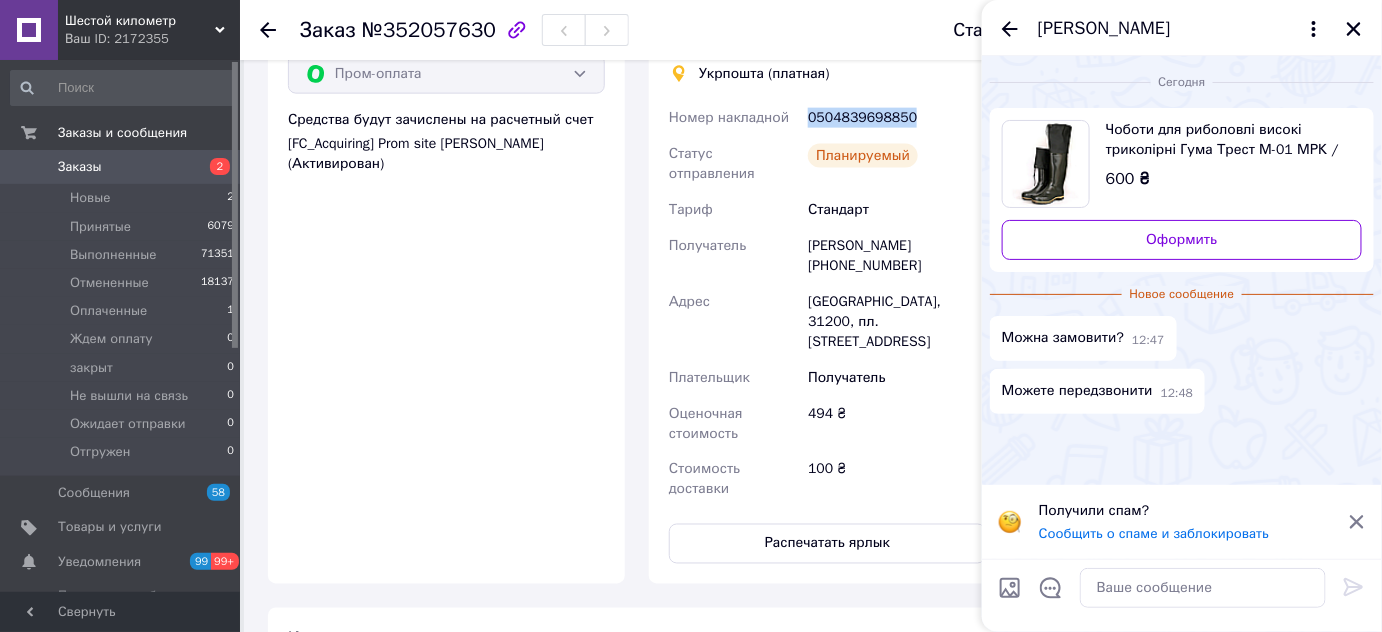 scroll, scrollTop: 850, scrollLeft: 0, axis: vertical 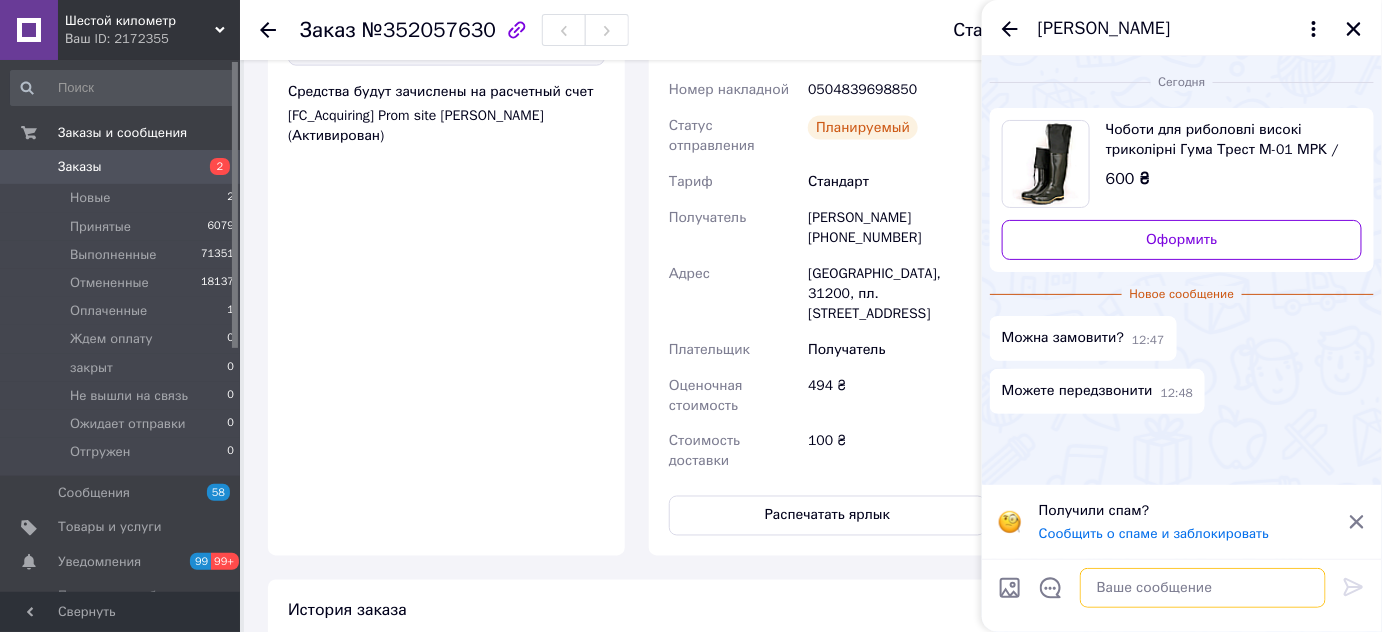 click at bounding box center [1203, 588] 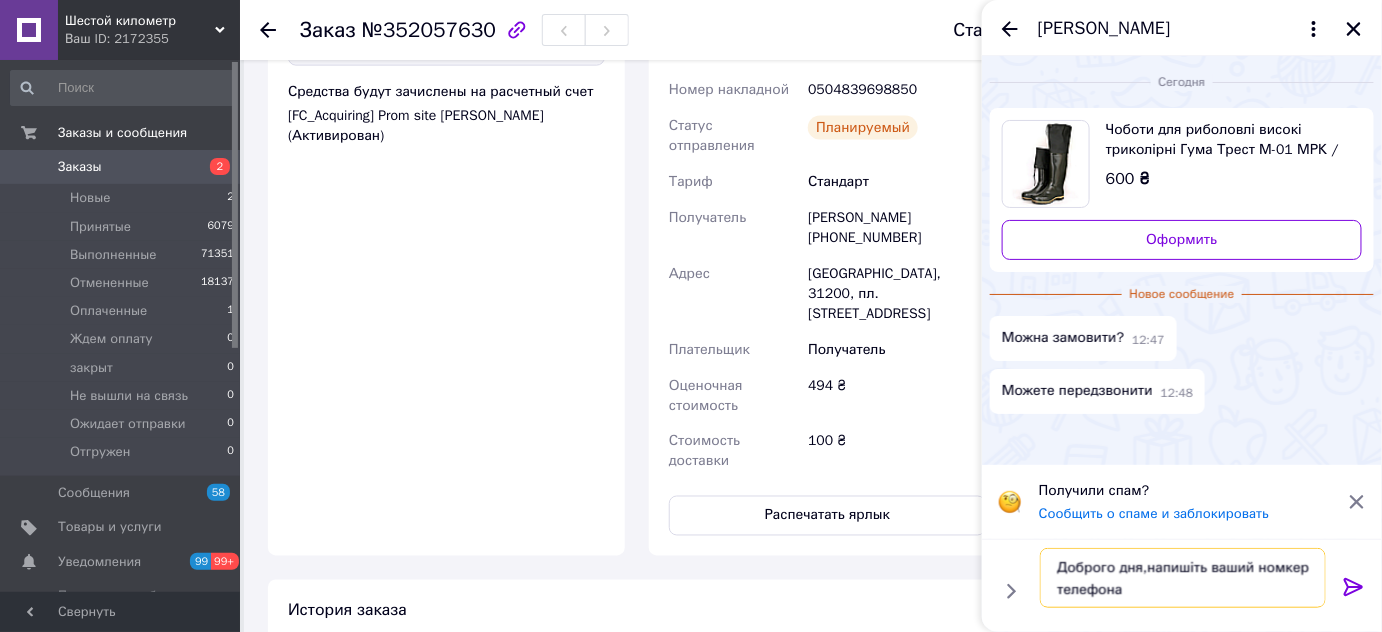 click on "Доброго дня,напишіть ваший номкер телефона" at bounding box center [1183, 578] 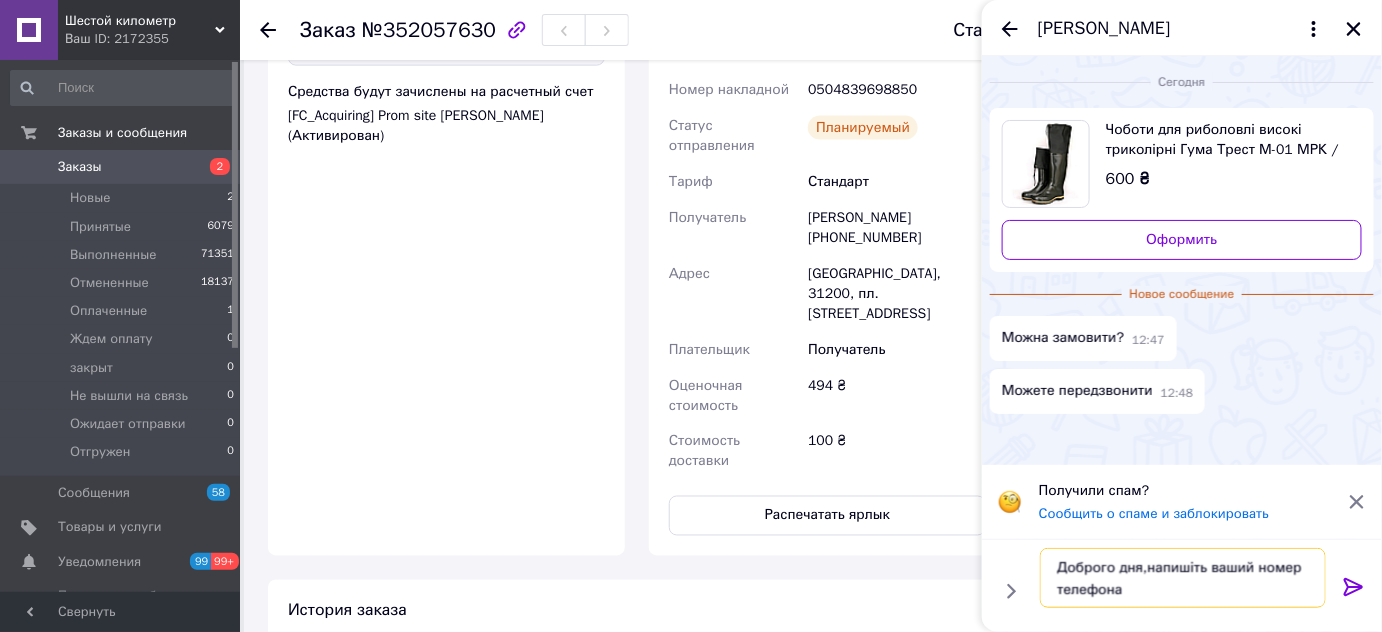type on "Доброго дня,напишіть ваший номер телефона" 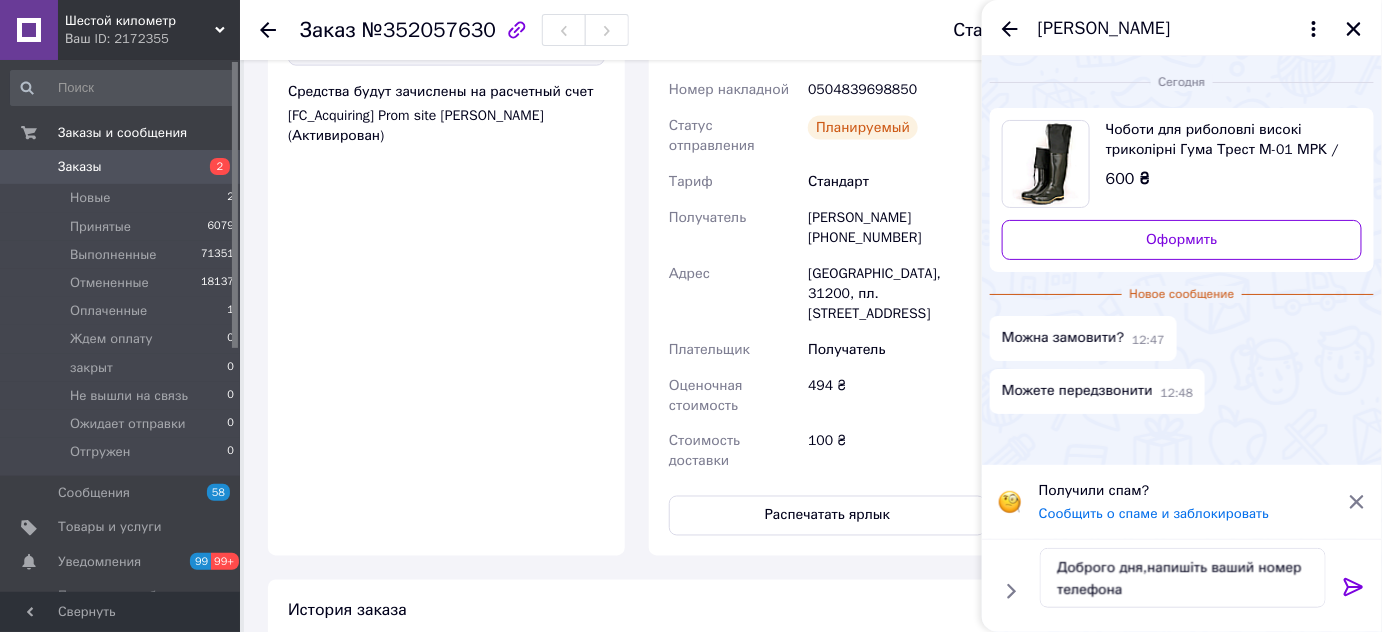 click 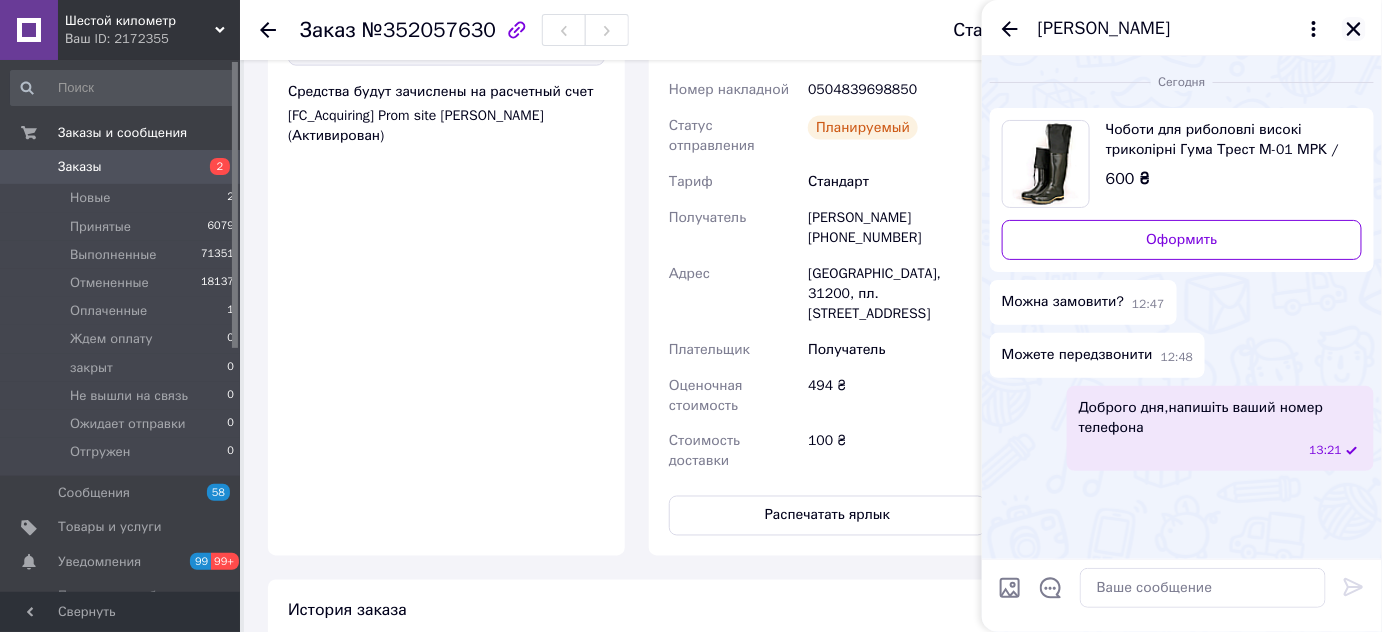click 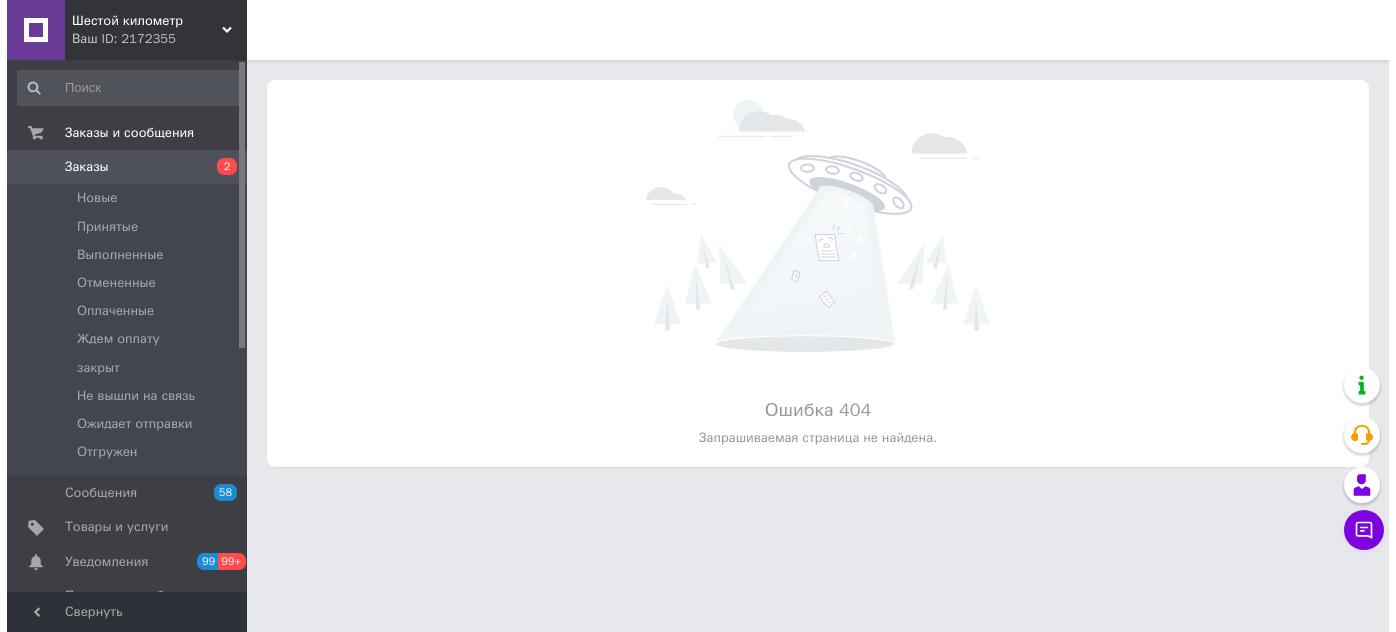 scroll, scrollTop: 0, scrollLeft: 0, axis: both 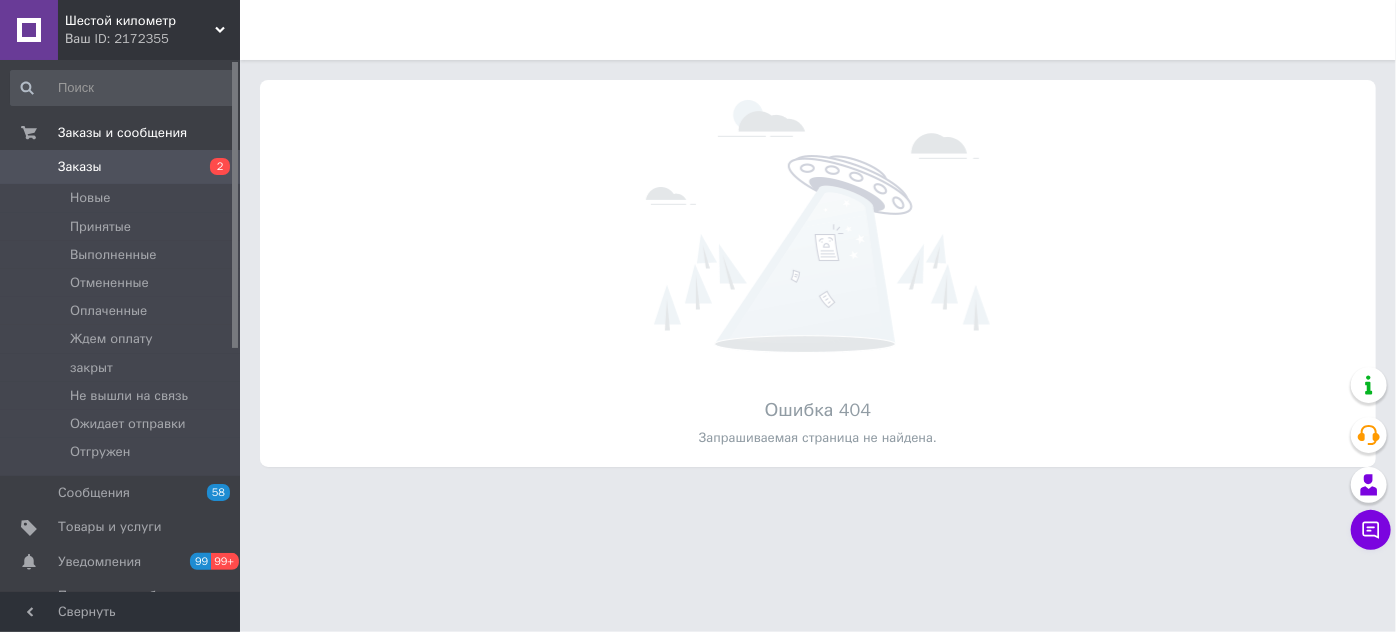 click on "Ваш ID: 2172355" at bounding box center [152, 39] 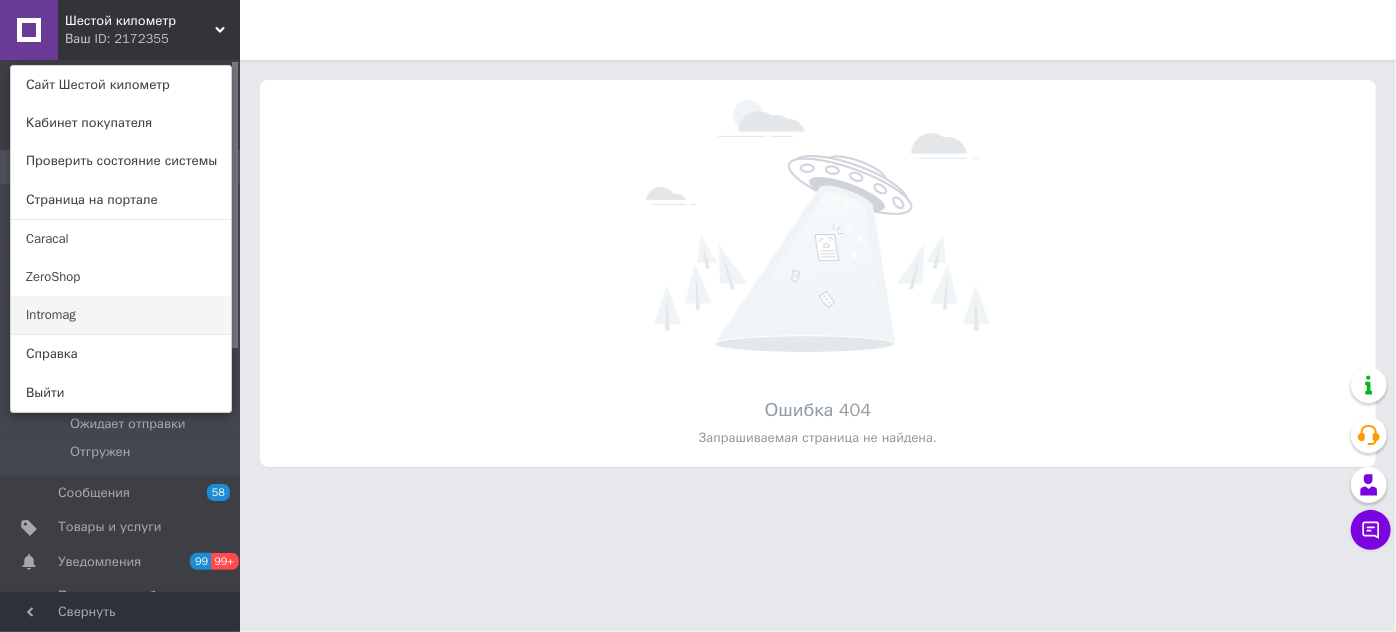 click on "Intromag" at bounding box center (121, 315) 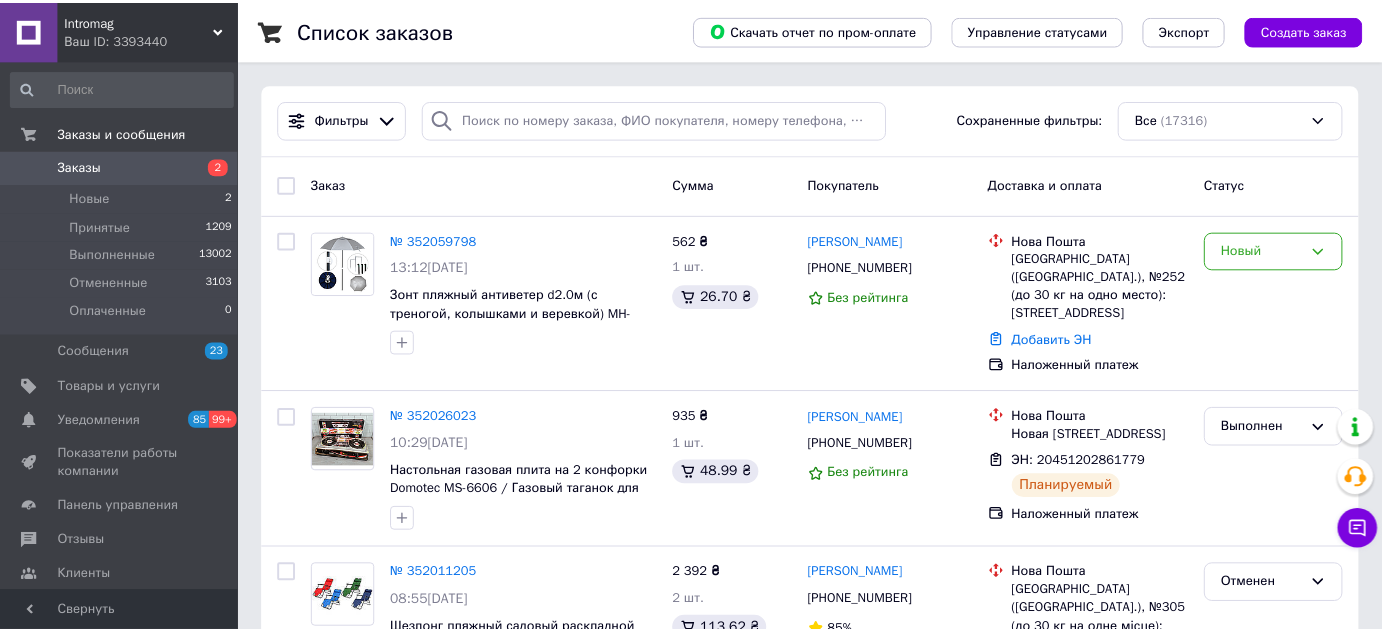 scroll, scrollTop: 0, scrollLeft: 0, axis: both 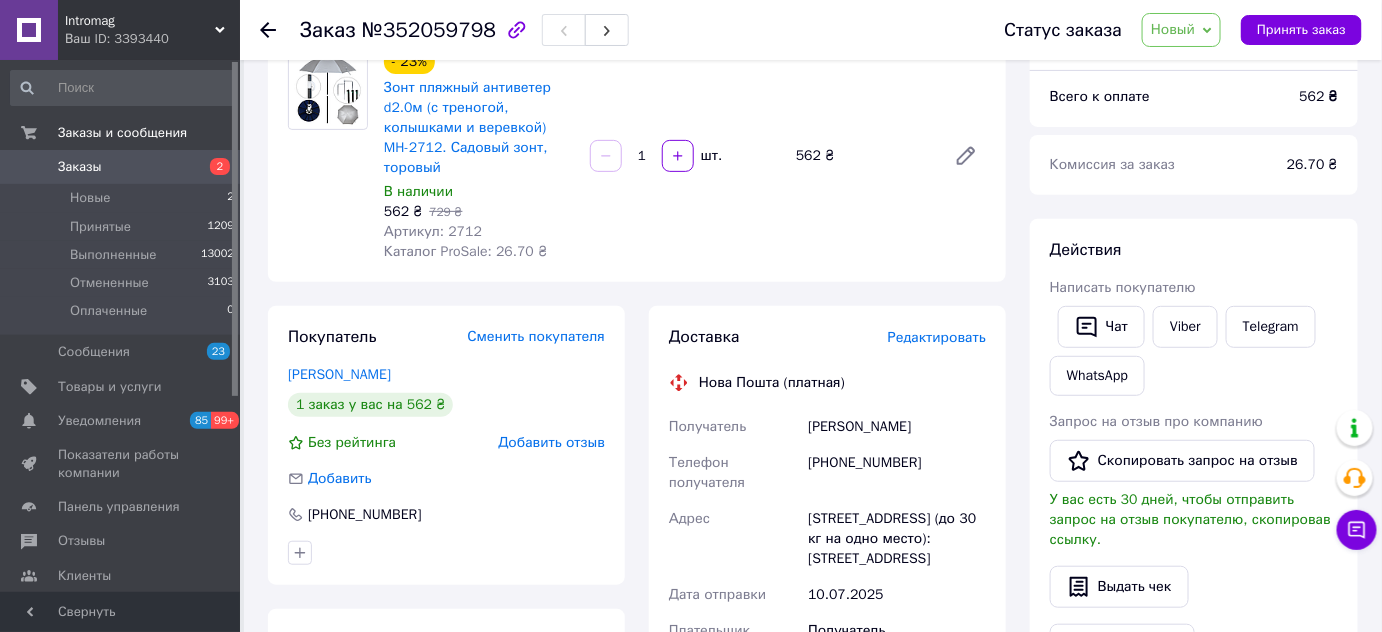 click on "Редактировать" at bounding box center [937, 337] 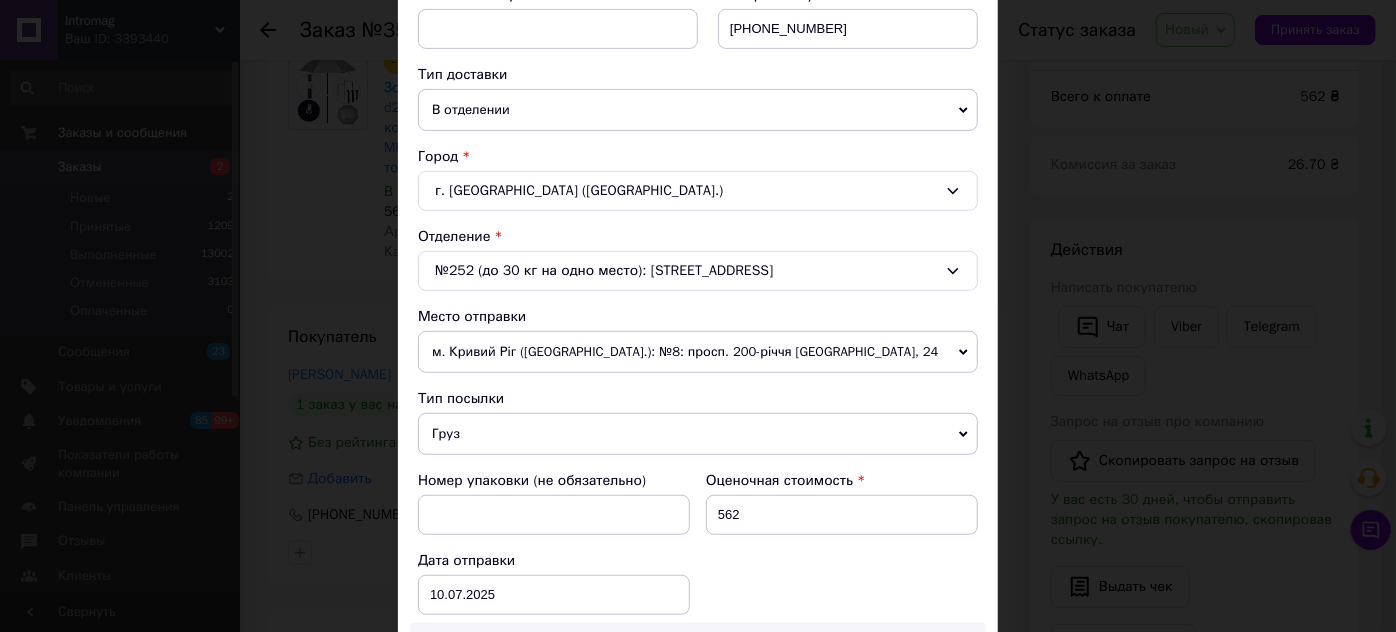 scroll, scrollTop: 454, scrollLeft: 0, axis: vertical 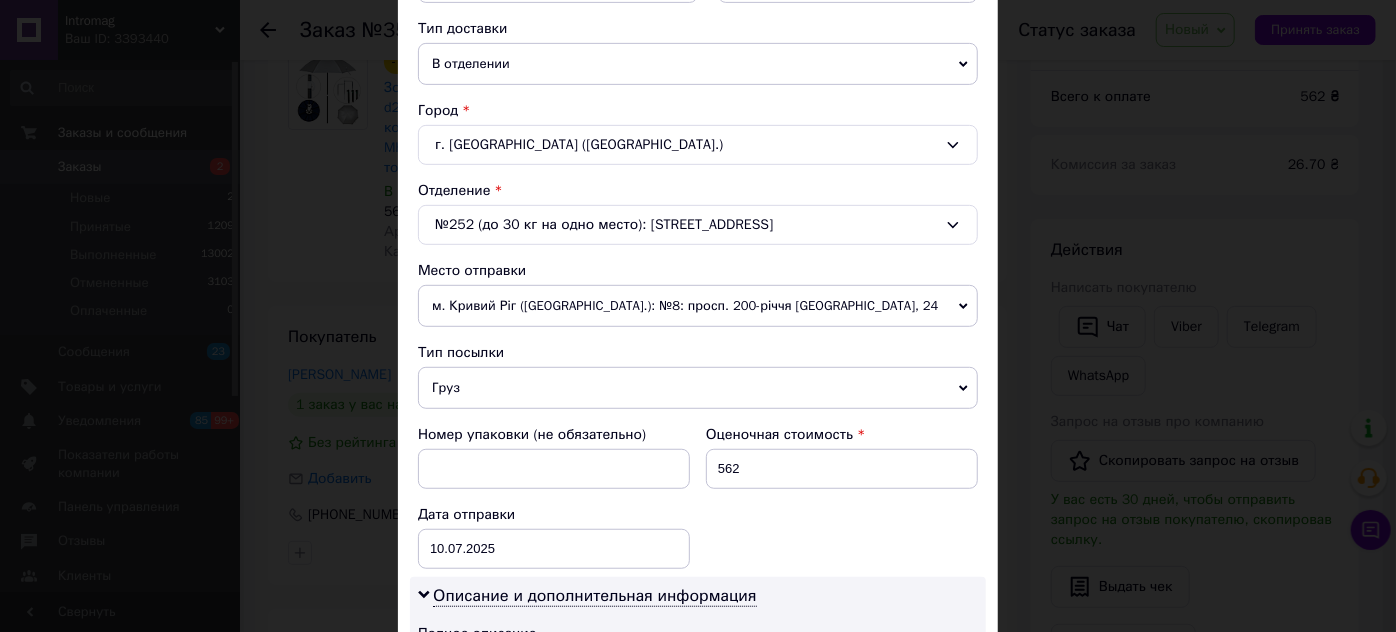 click on "г. [GEOGRAPHIC_DATA] ([GEOGRAPHIC_DATA].)" at bounding box center (698, 145) 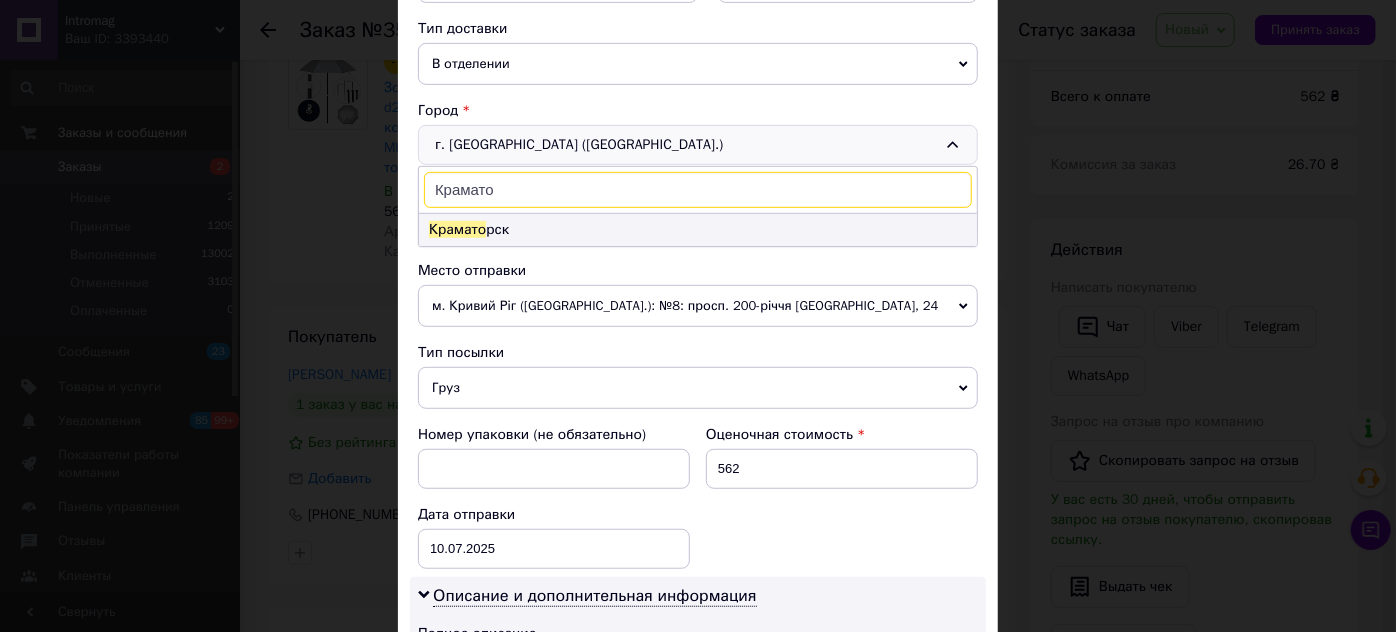 type on "Крамато" 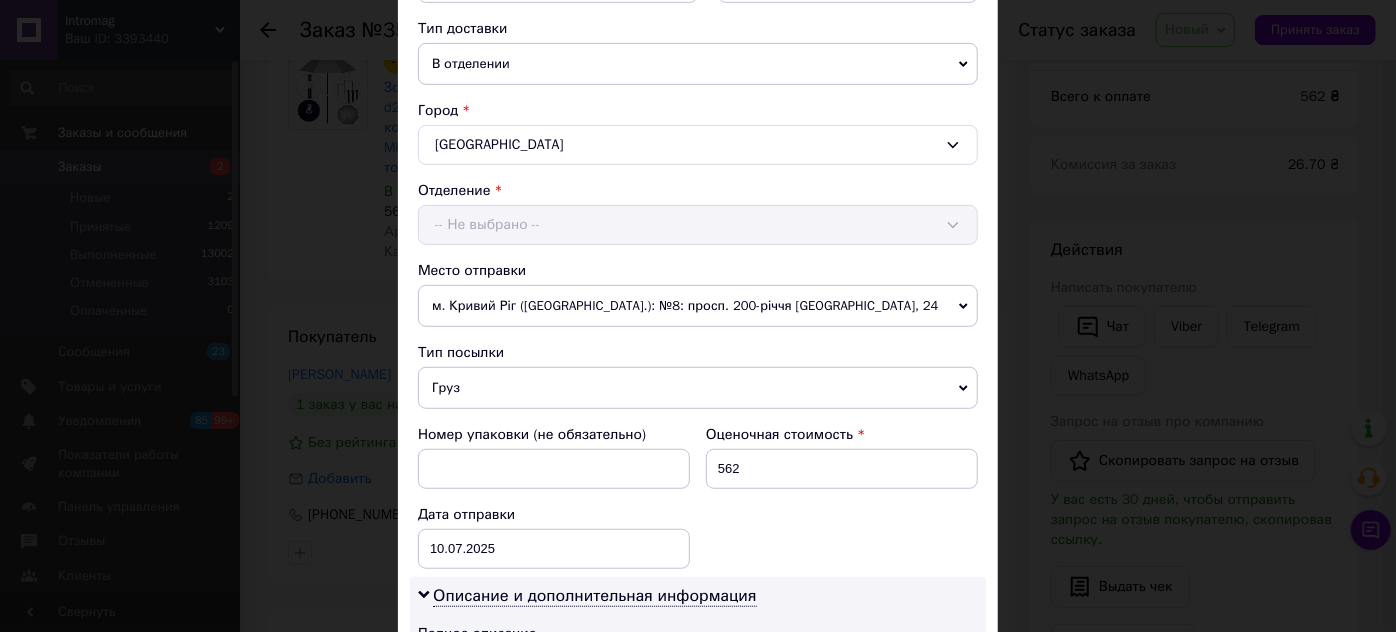 click on "-- Не выбрано --" at bounding box center (698, 225) 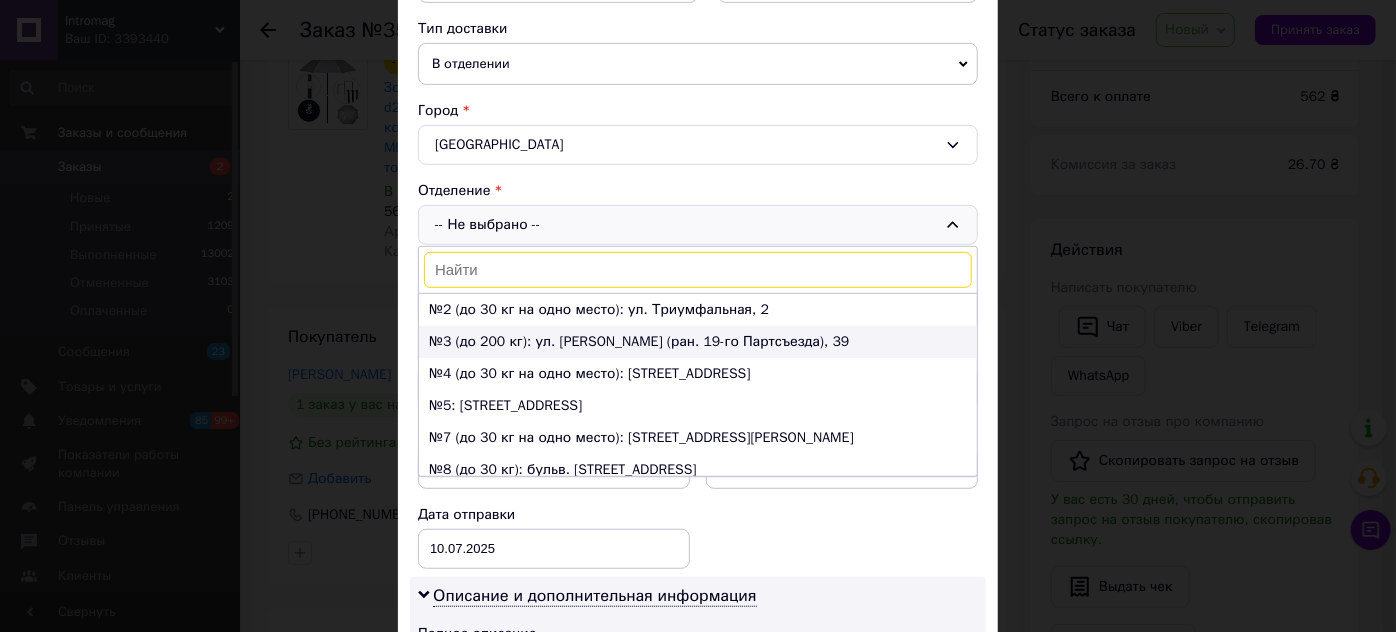 click on "№3 (до 200 кг): ул. [PERSON_NAME] (ран. 19-го Партсъезда), 39" at bounding box center (698, 342) 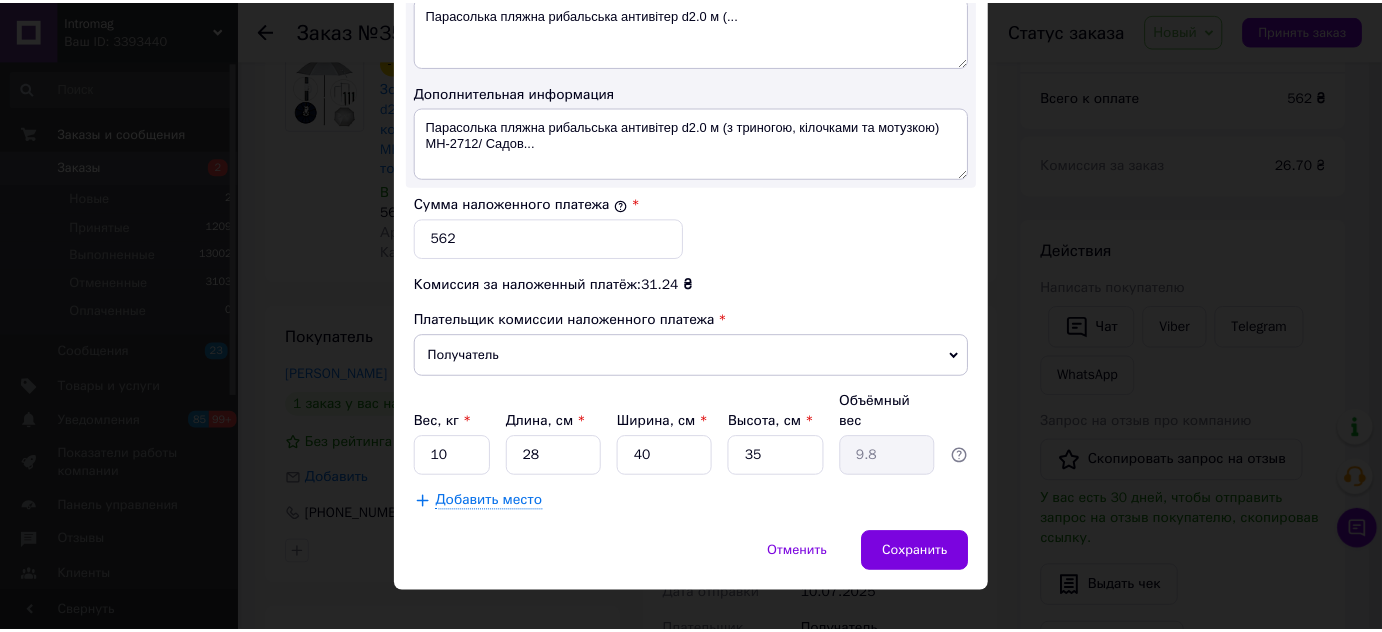 scroll, scrollTop: 1108, scrollLeft: 0, axis: vertical 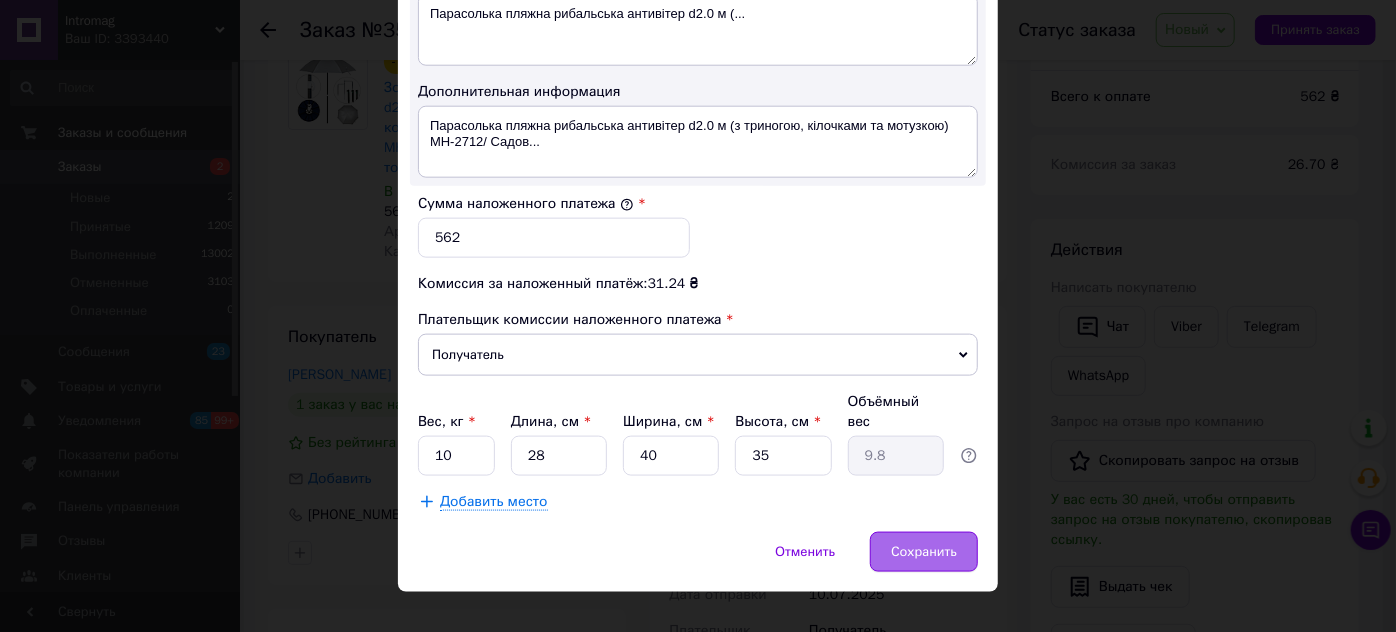 click on "Сохранить" at bounding box center [924, 552] 